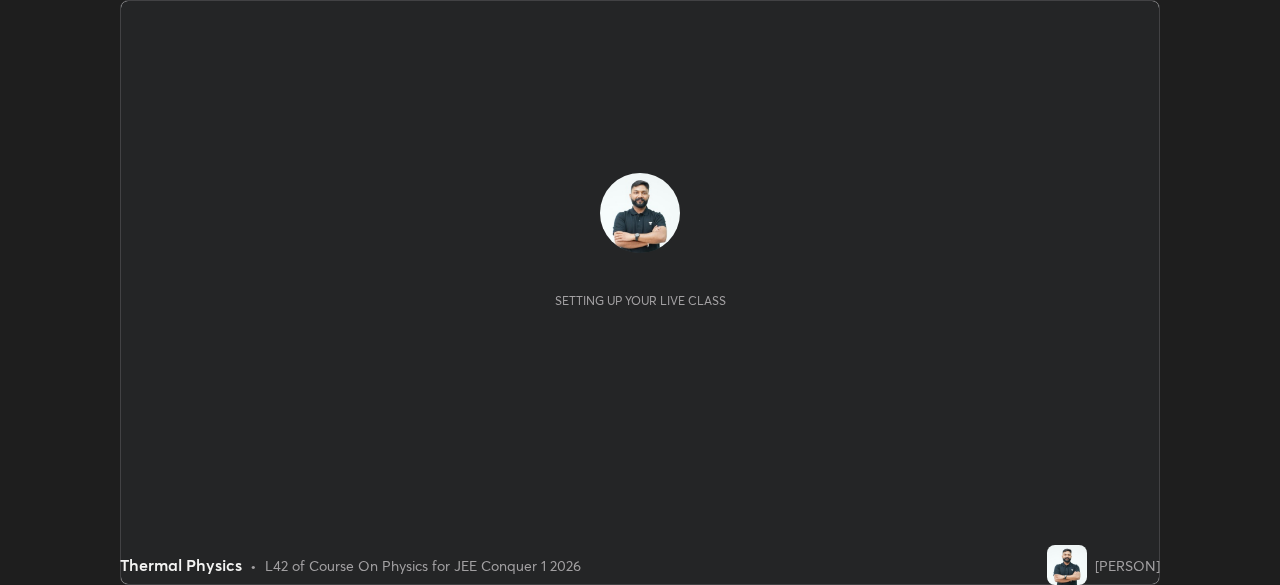 scroll, scrollTop: 0, scrollLeft: 0, axis: both 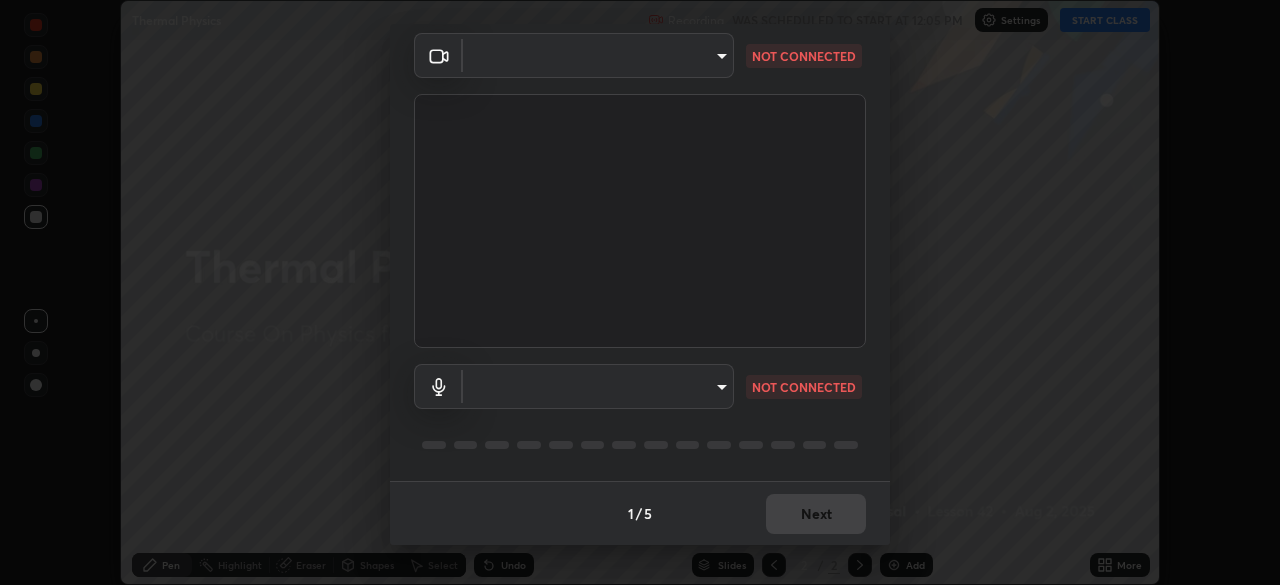 type on "[HASH]" 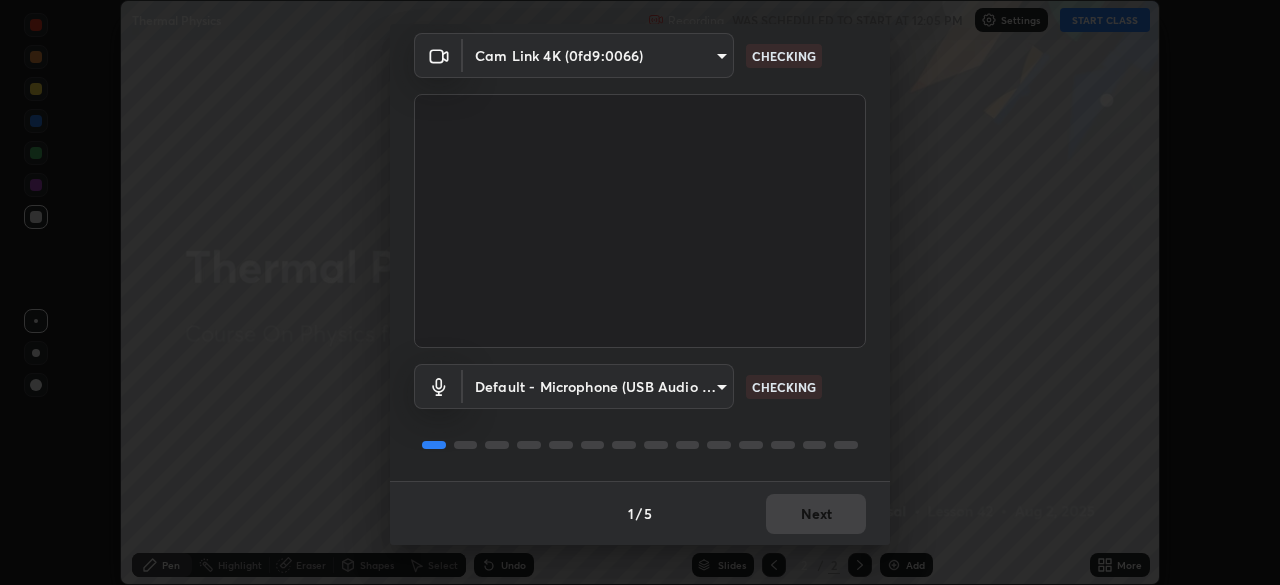 click on "1 / 5 Next" at bounding box center (640, 513) 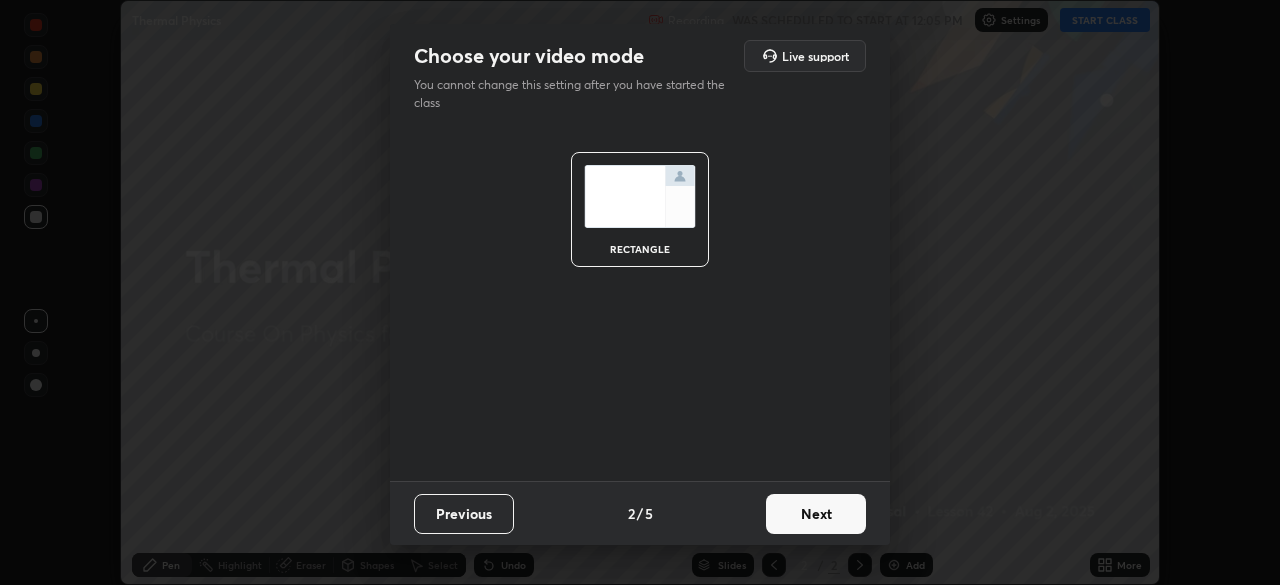 scroll, scrollTop: 0, scrollLeft: 0, axis: both 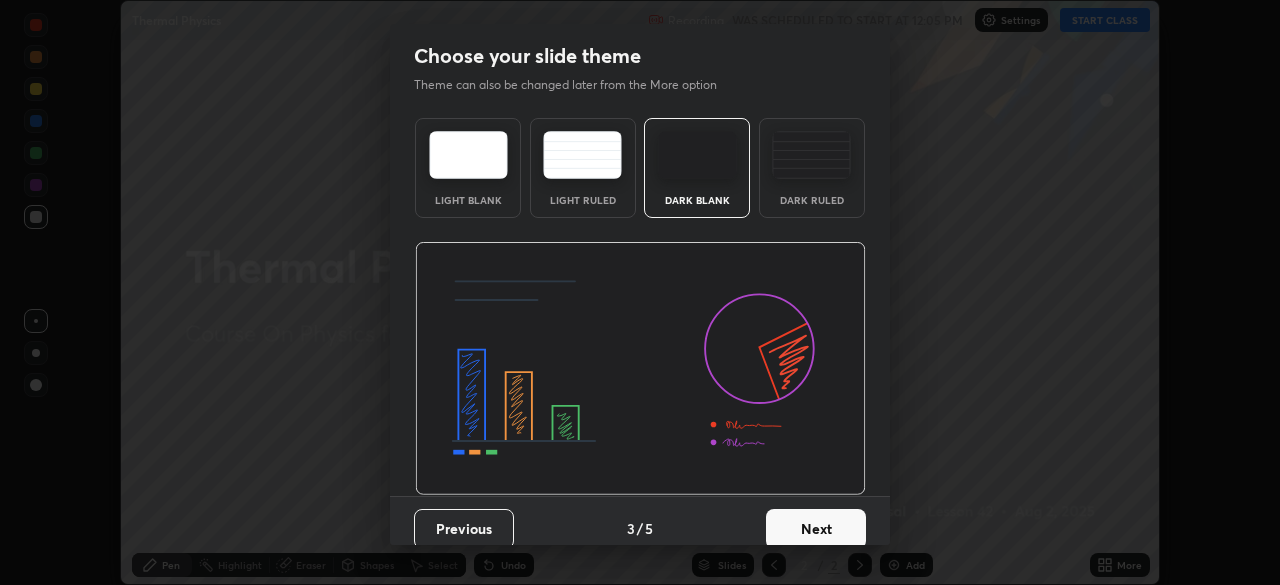 click on "Next" at bounding box center [816, 529] 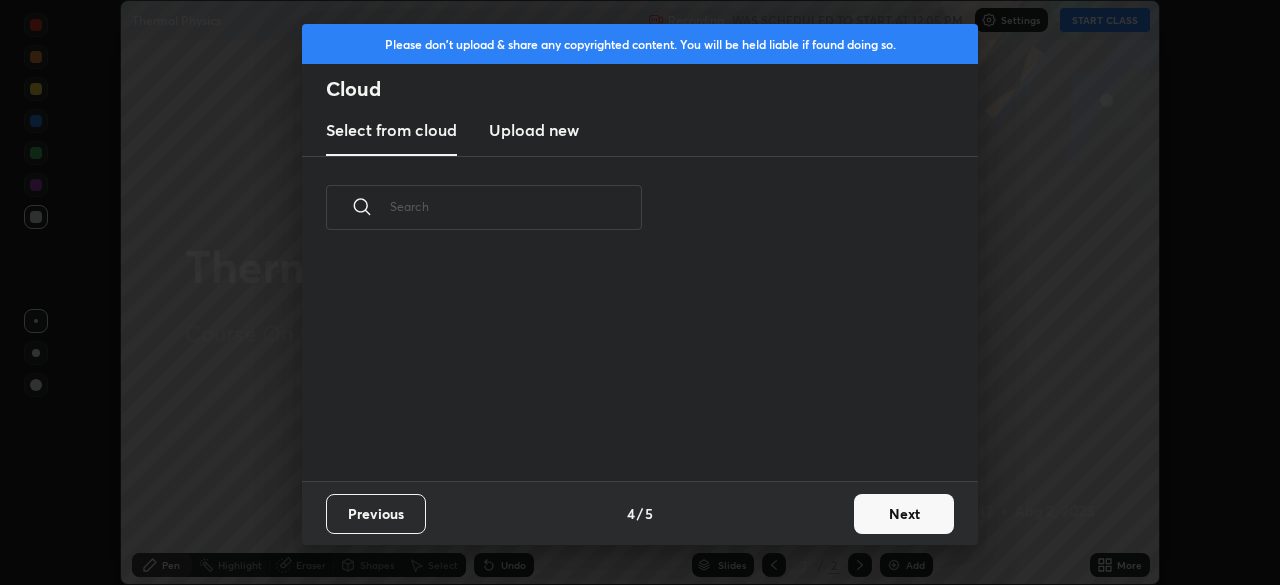 click on "Previous 4 / 5 Next" at bounding box center (640, 513) 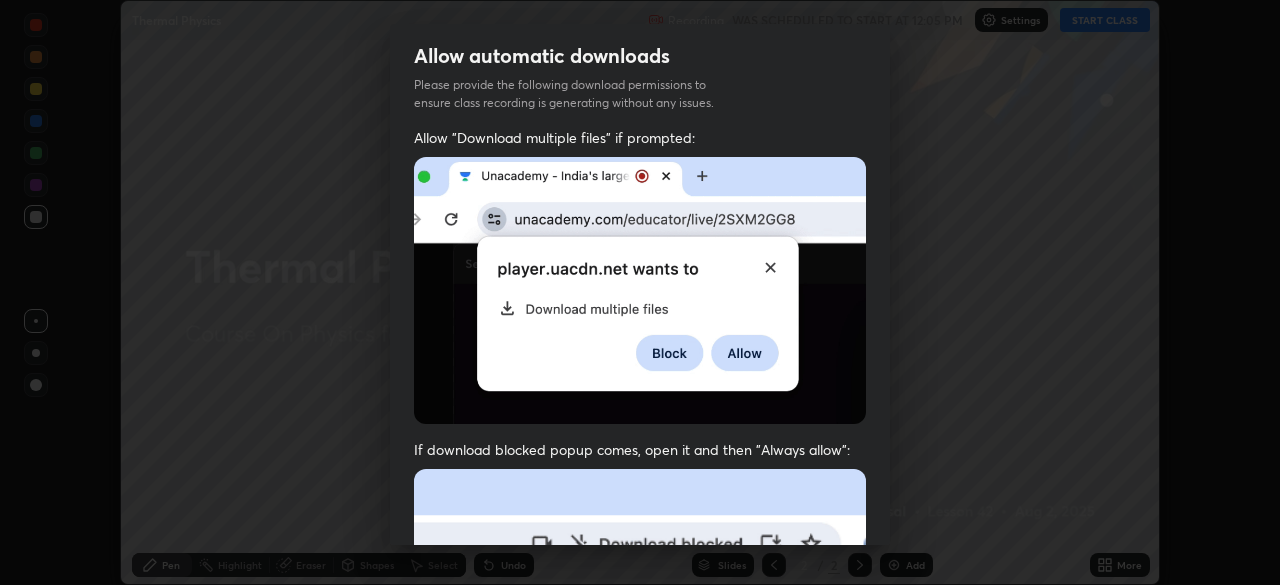click on "I agree that if I don't provide required permissions, class recording will not be generated" at bounding box center (657, 934) 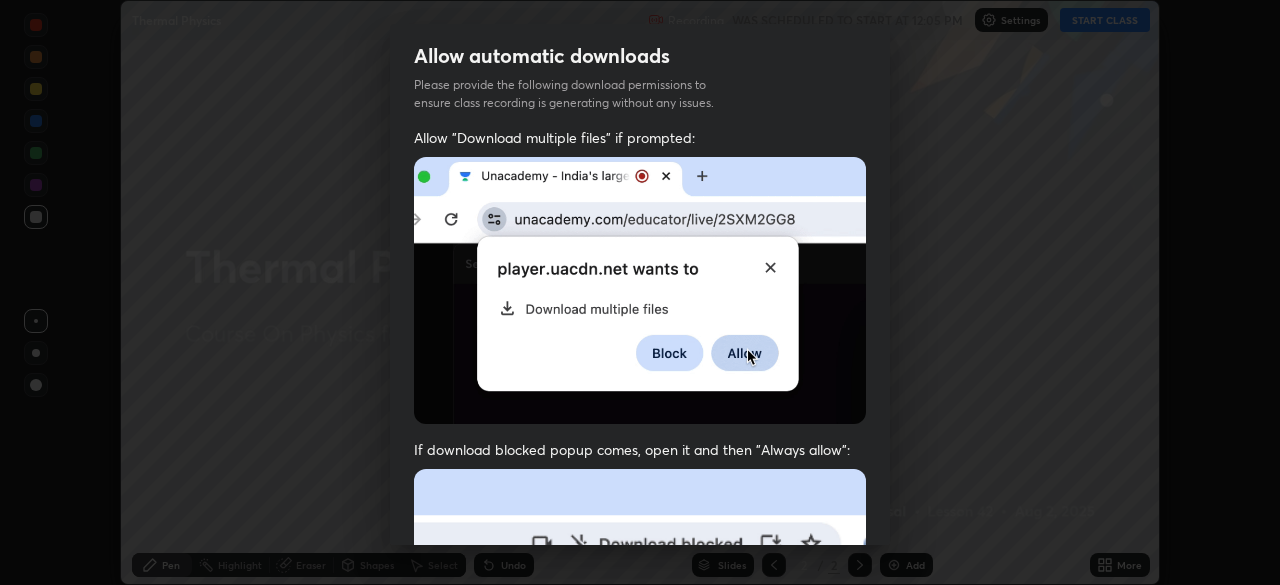 click on "Allow "Download multiple files" if prompted: If download blocked popup comes, open it and then "Always allow": I agree that if I don't provide required permissions, class recording will not be generated" at bounding box center (640, 549) 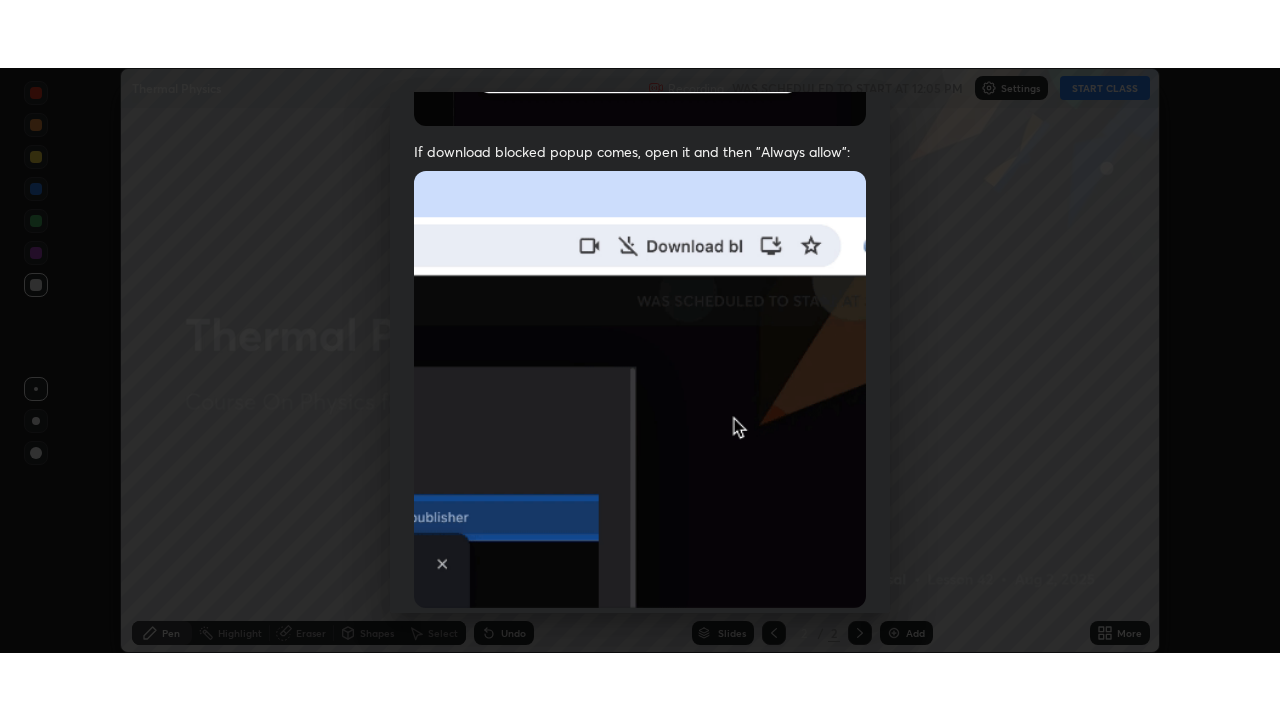 scroll, scrollTop: 479, scrollLeft: 0, axis: vertical 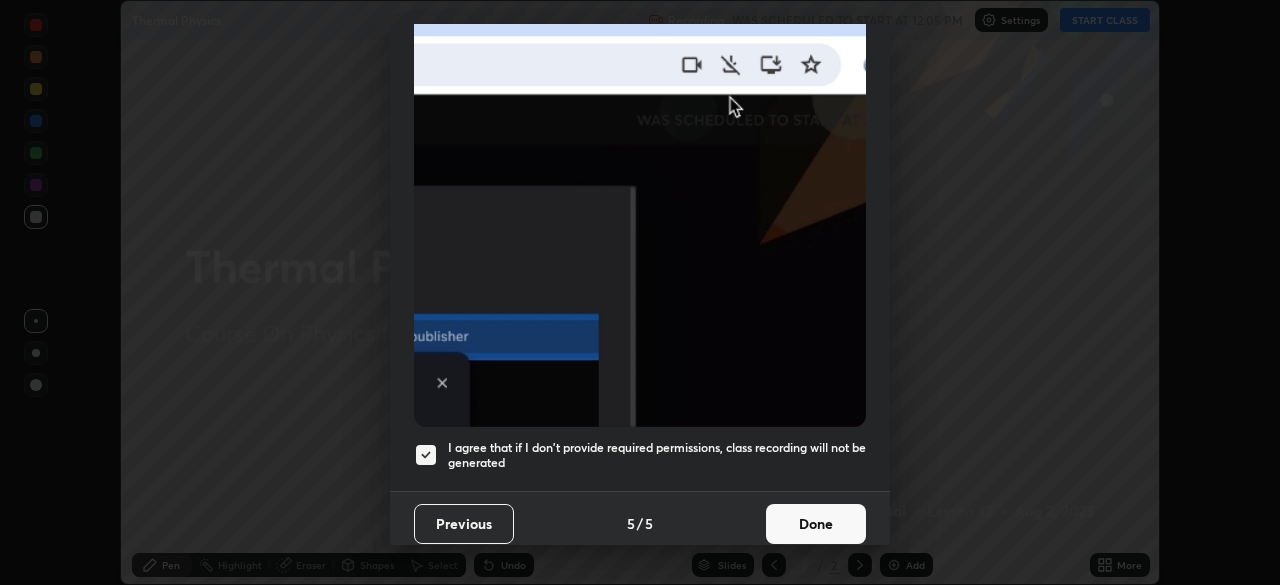 click on "Done" at bounding box center (816, 524) 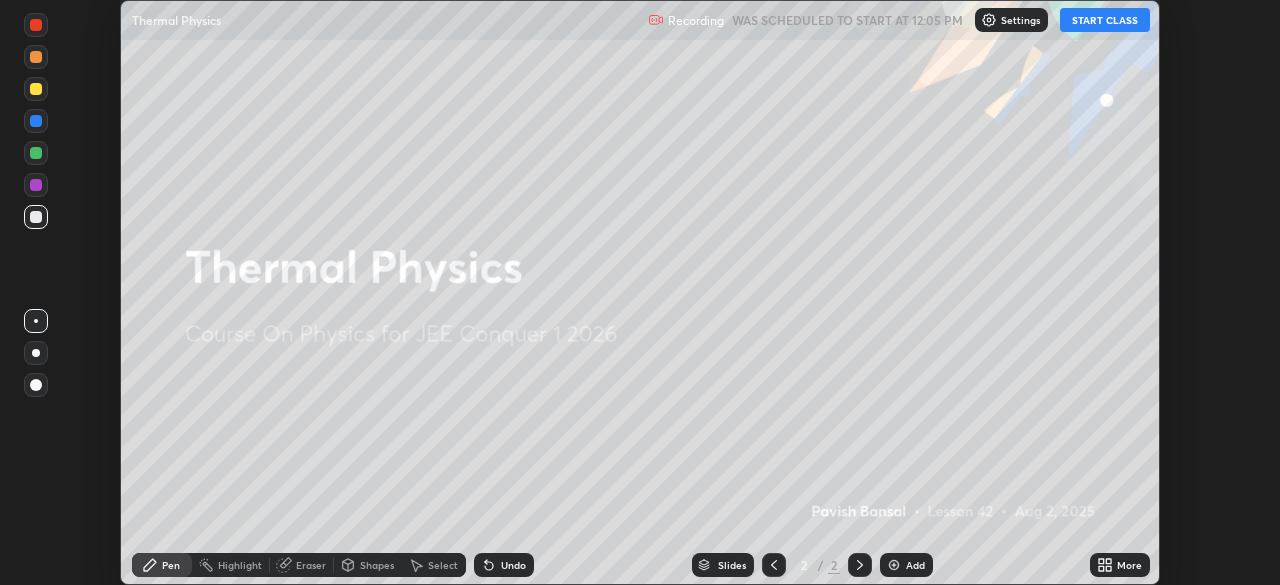 click 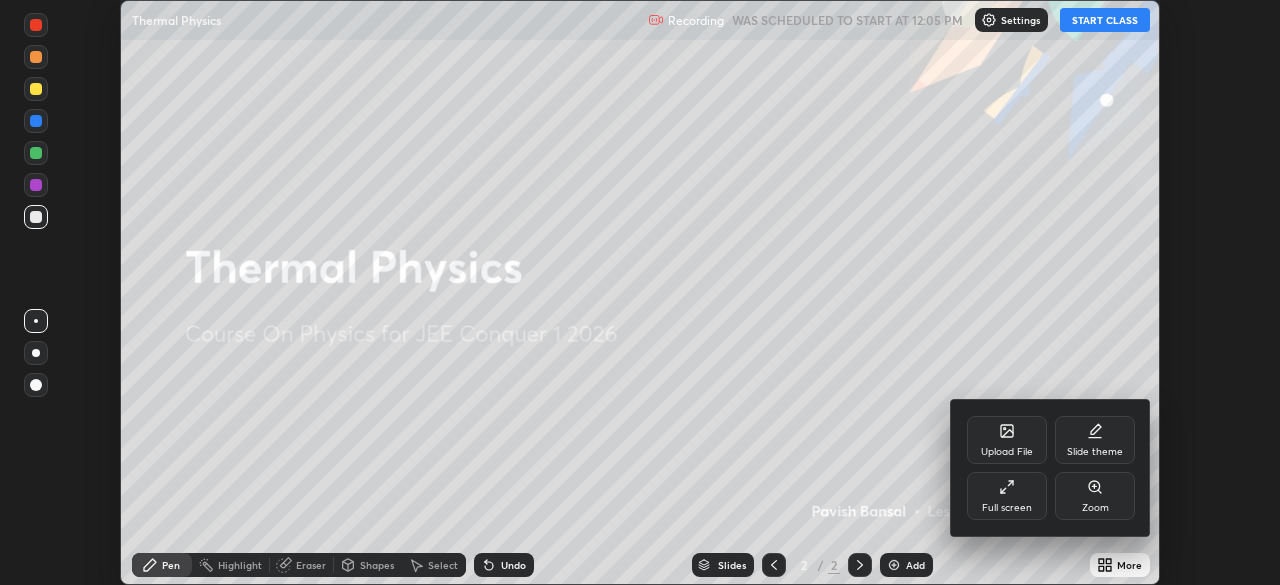 click 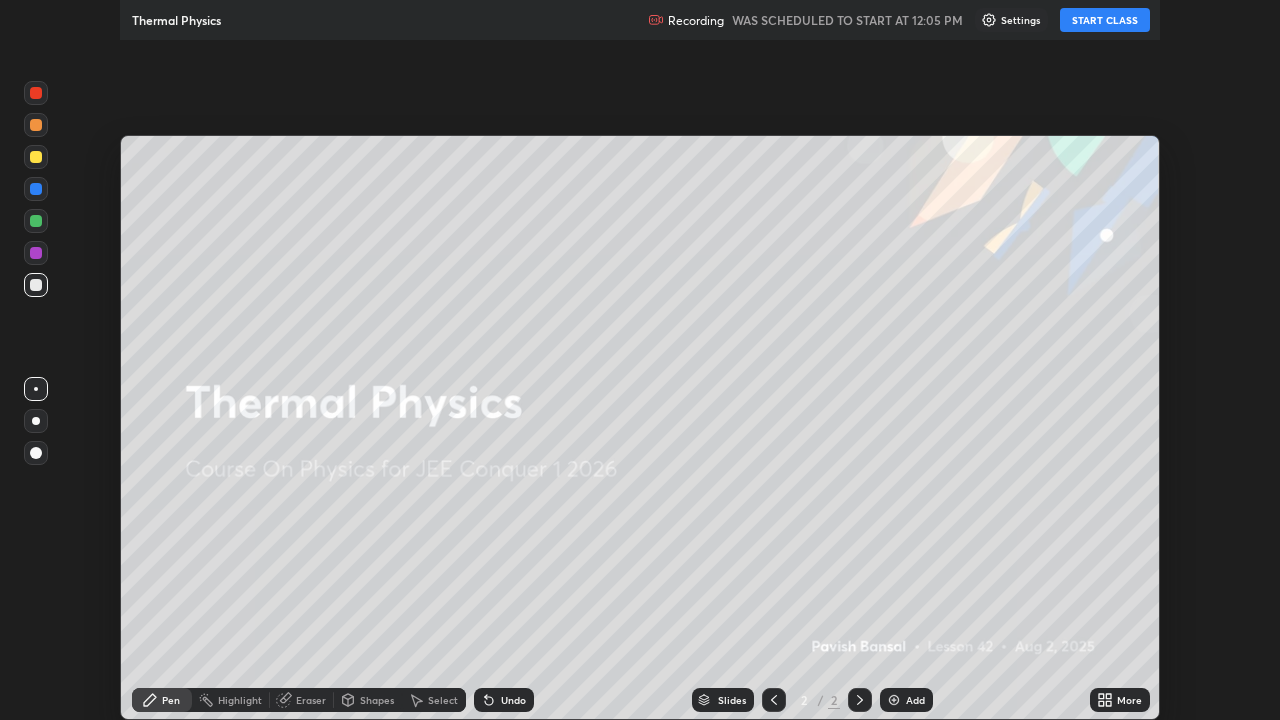 scroll, scrollTop: 99280, scrollLeft: 98720, axis: both 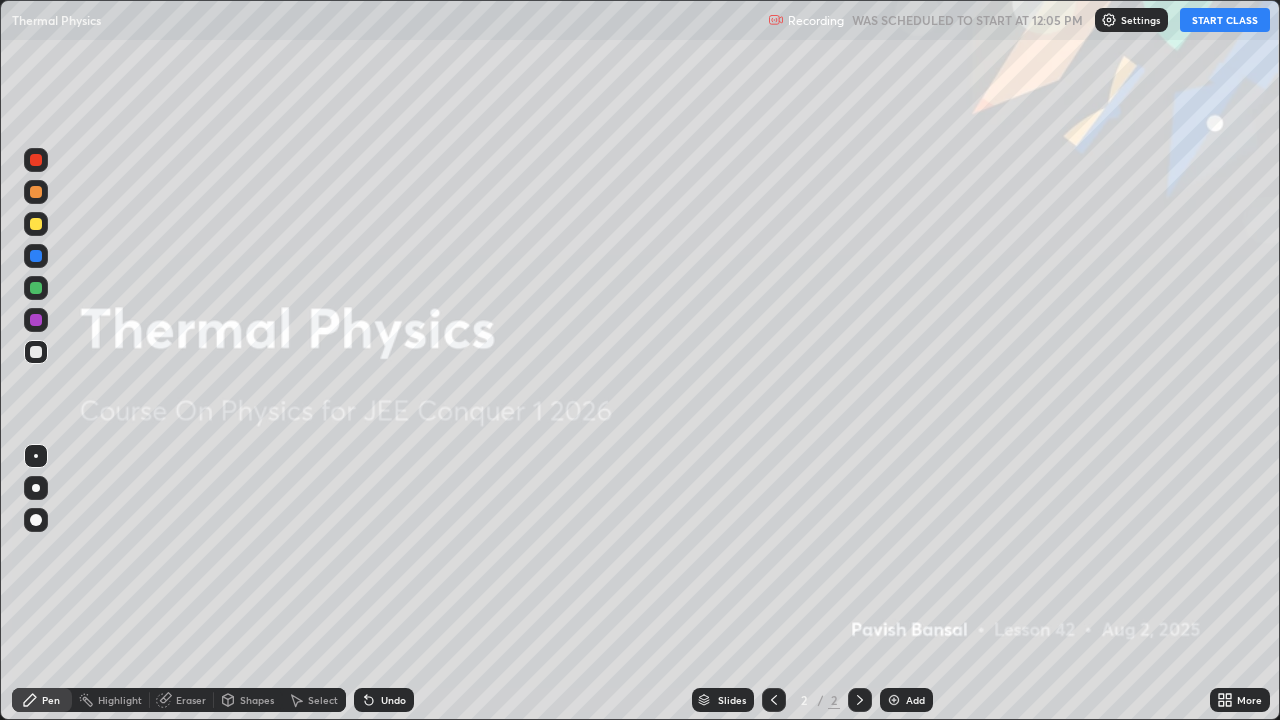 click on "START CLASS" at bounding box center [1225, 20] 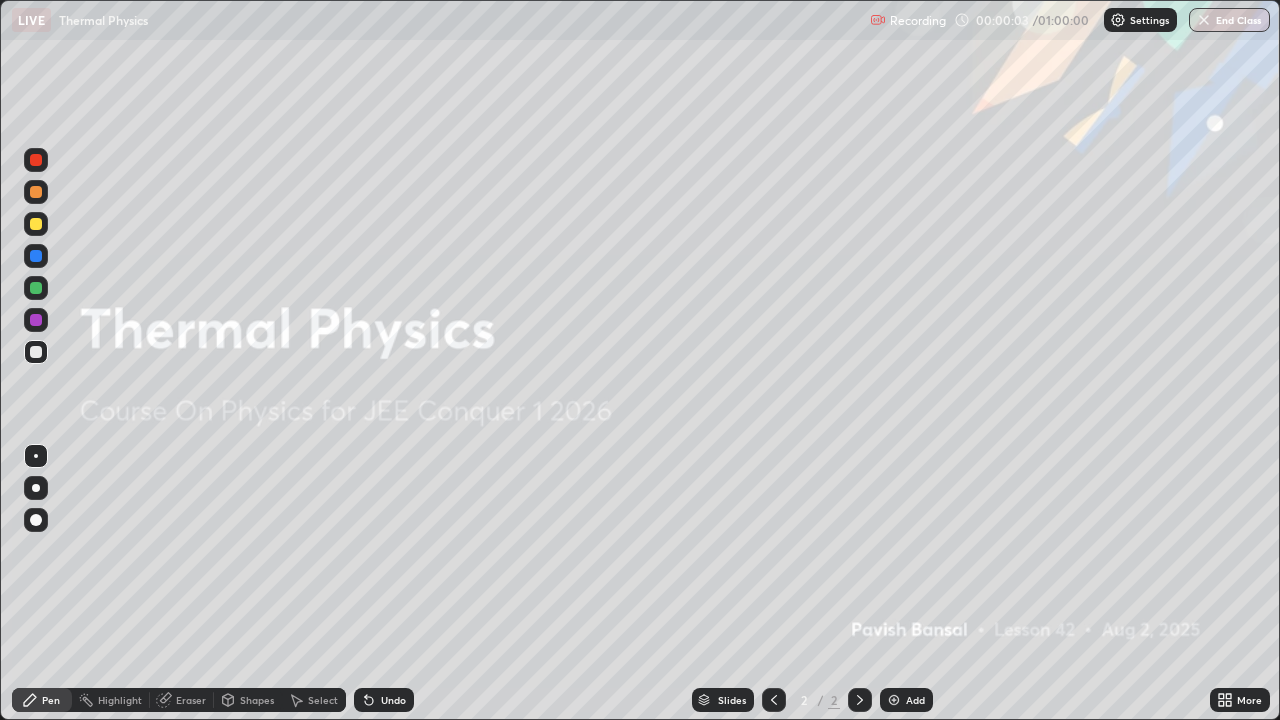 click on "Add" at bounding box center (906, 700) 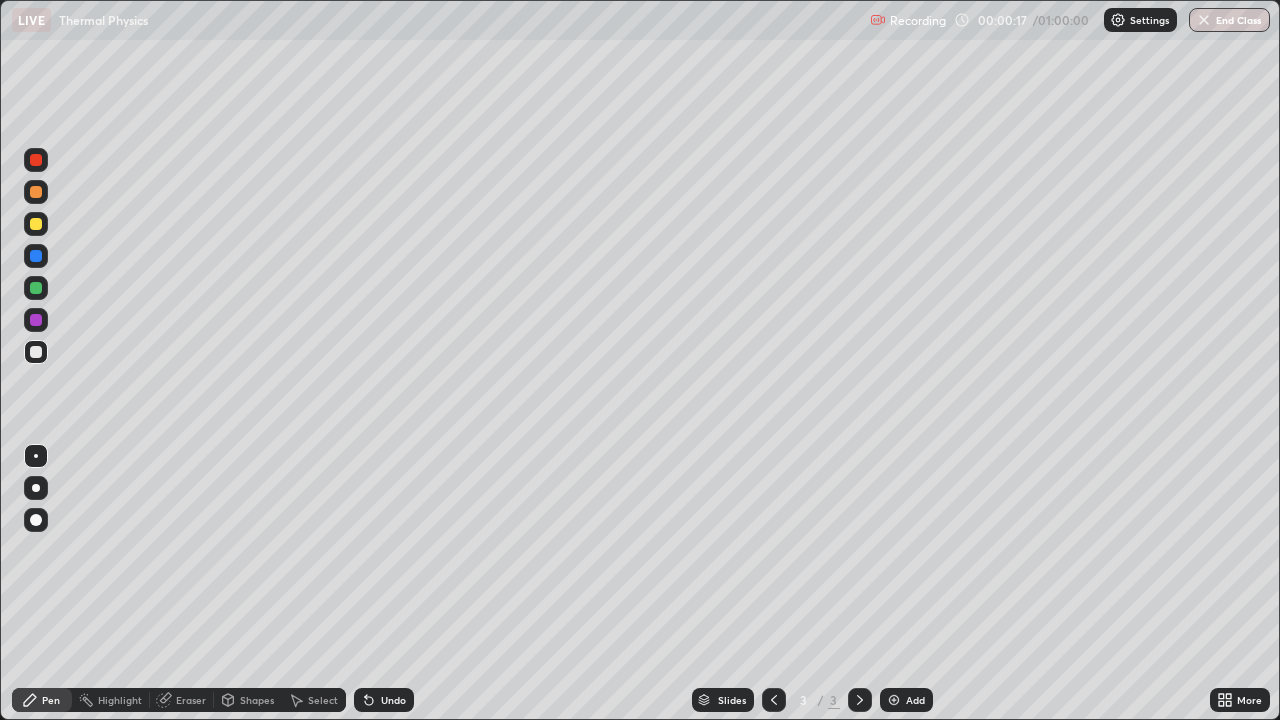 click at bounding box center [36, 288] 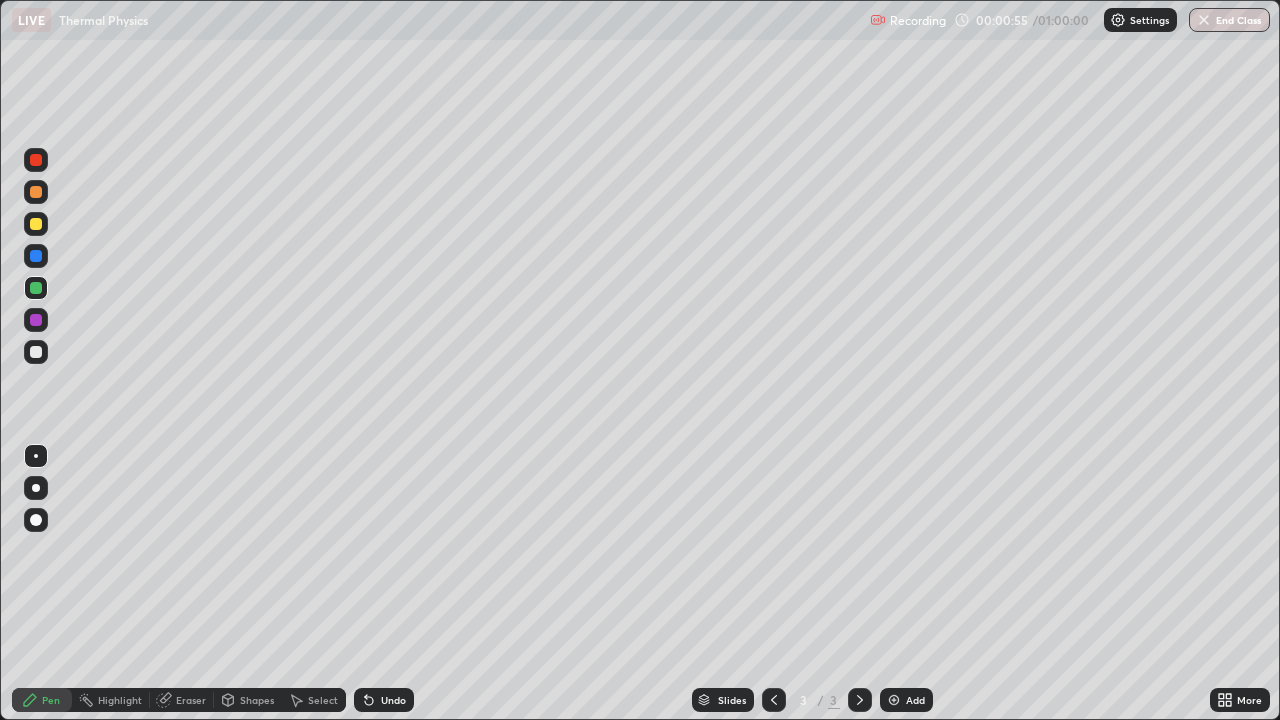 click 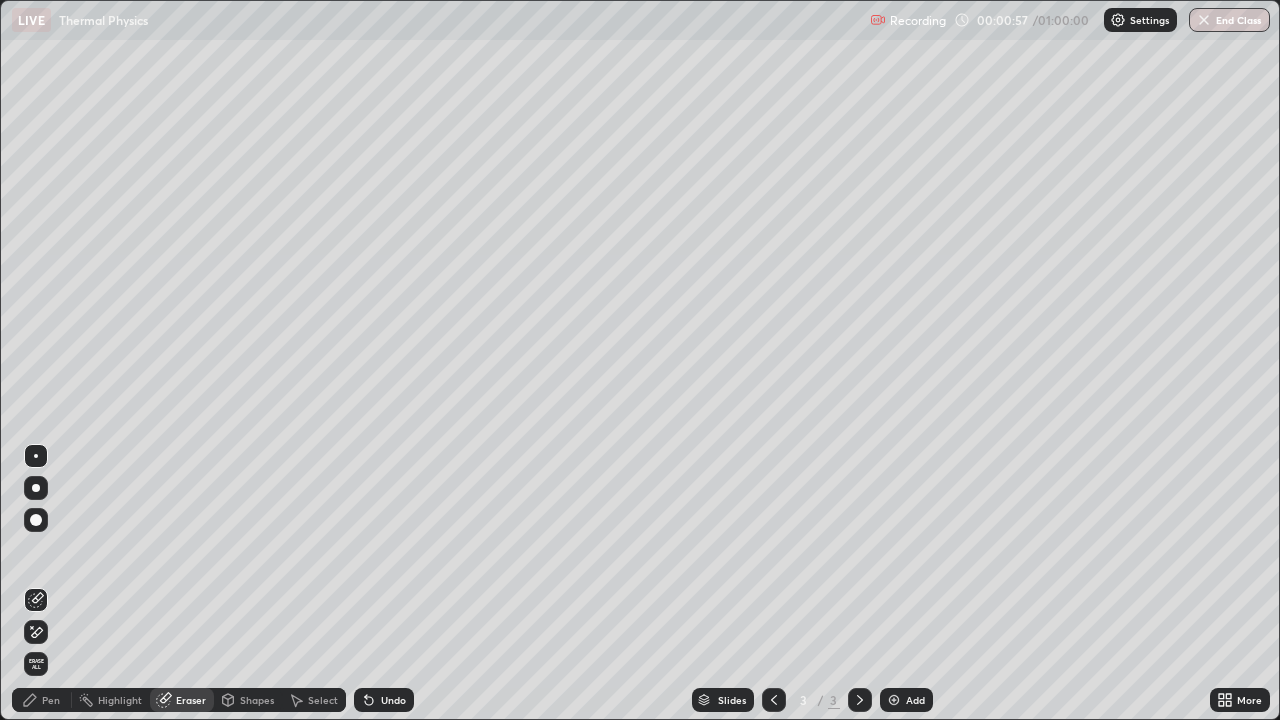 click on "Pen" at bounding box center (51, 700) 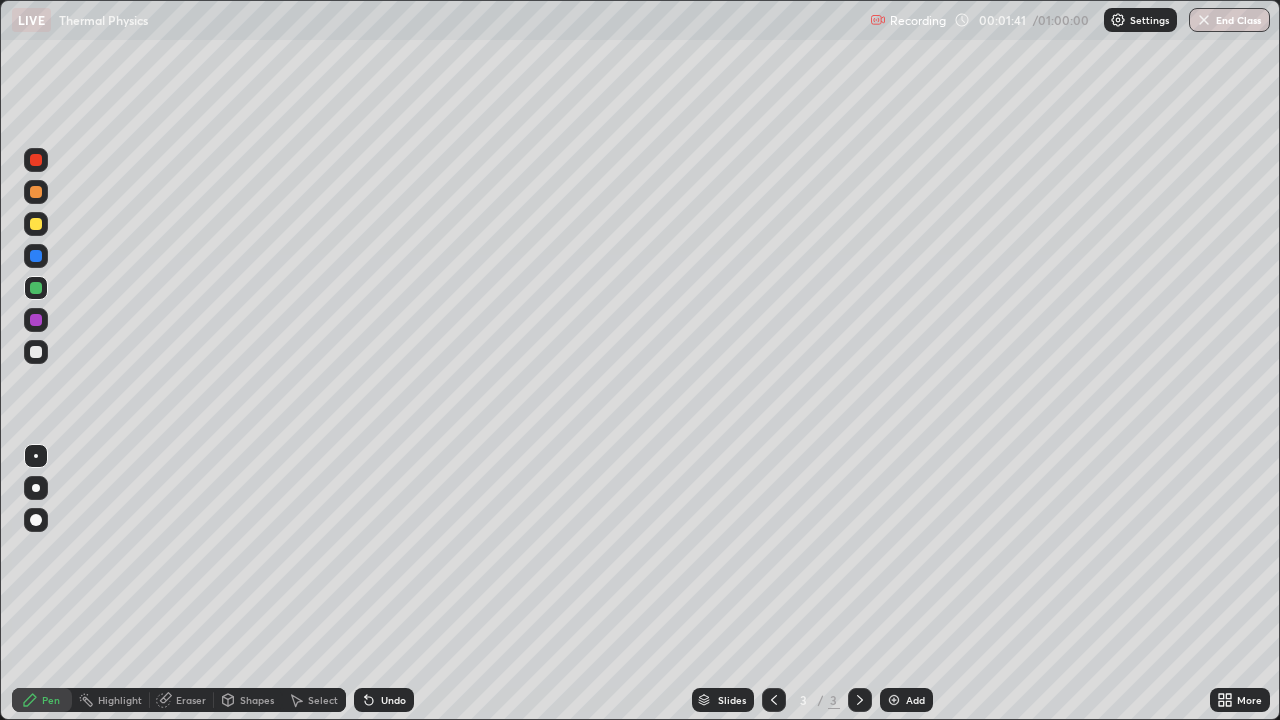 click at bounding box center [36, 224] 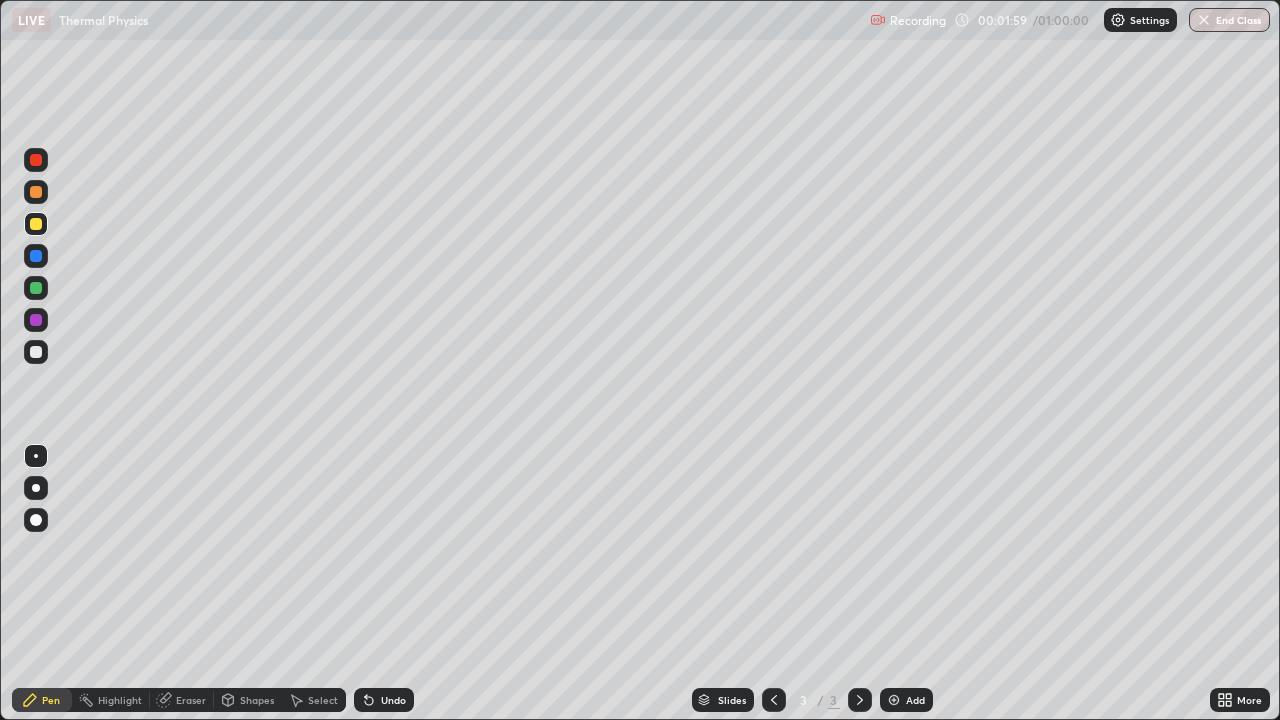 click on "Undo" at bounding box center (384, 700) 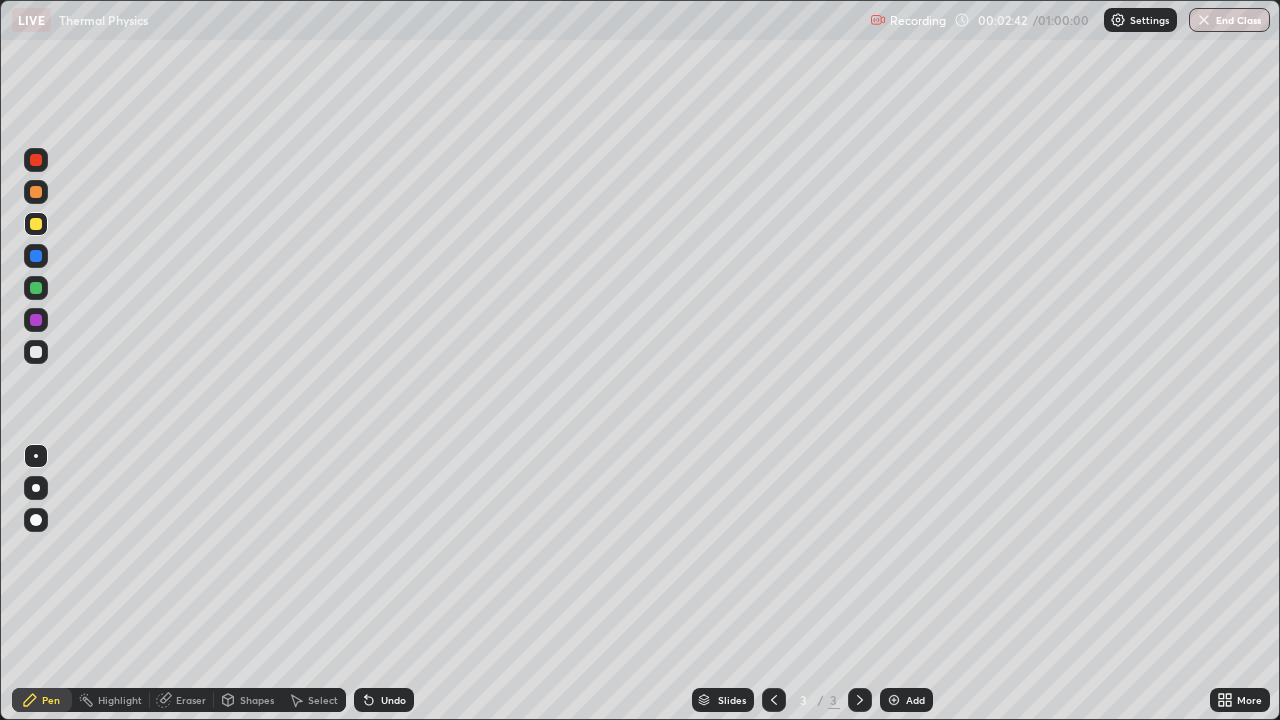 click at bounding box center [36, 352] 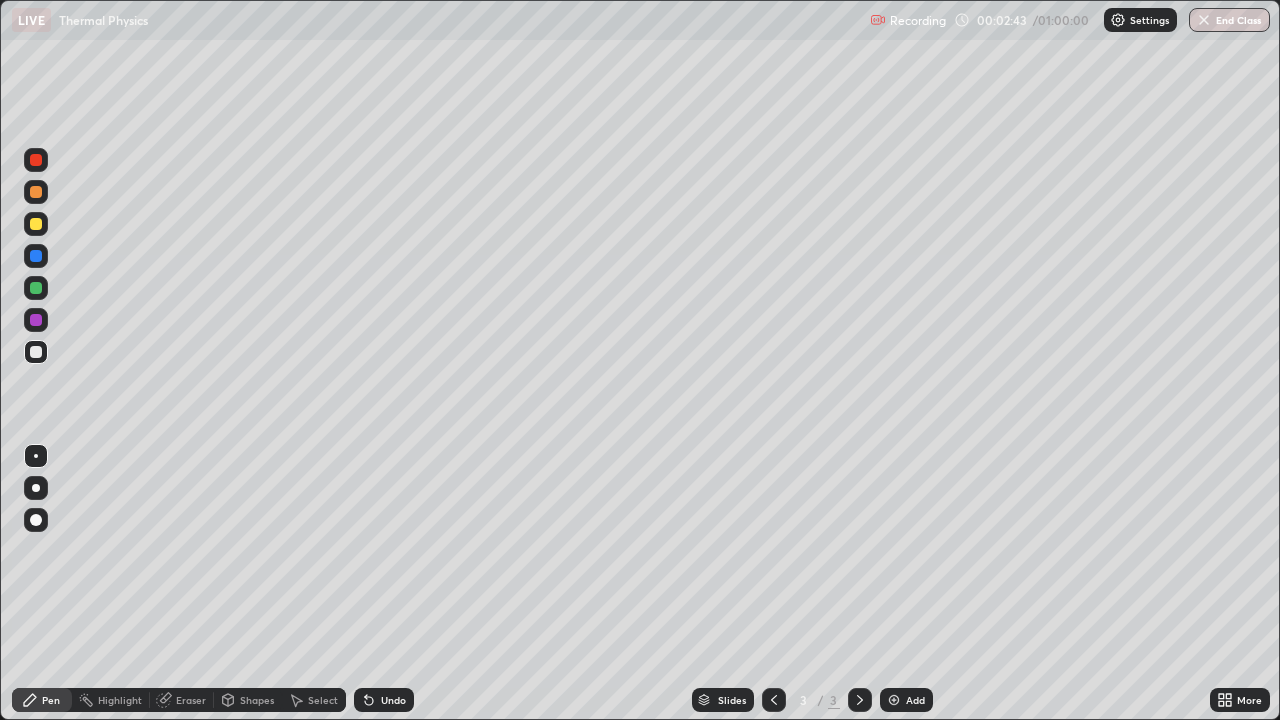click at bounding box center (36, 488) 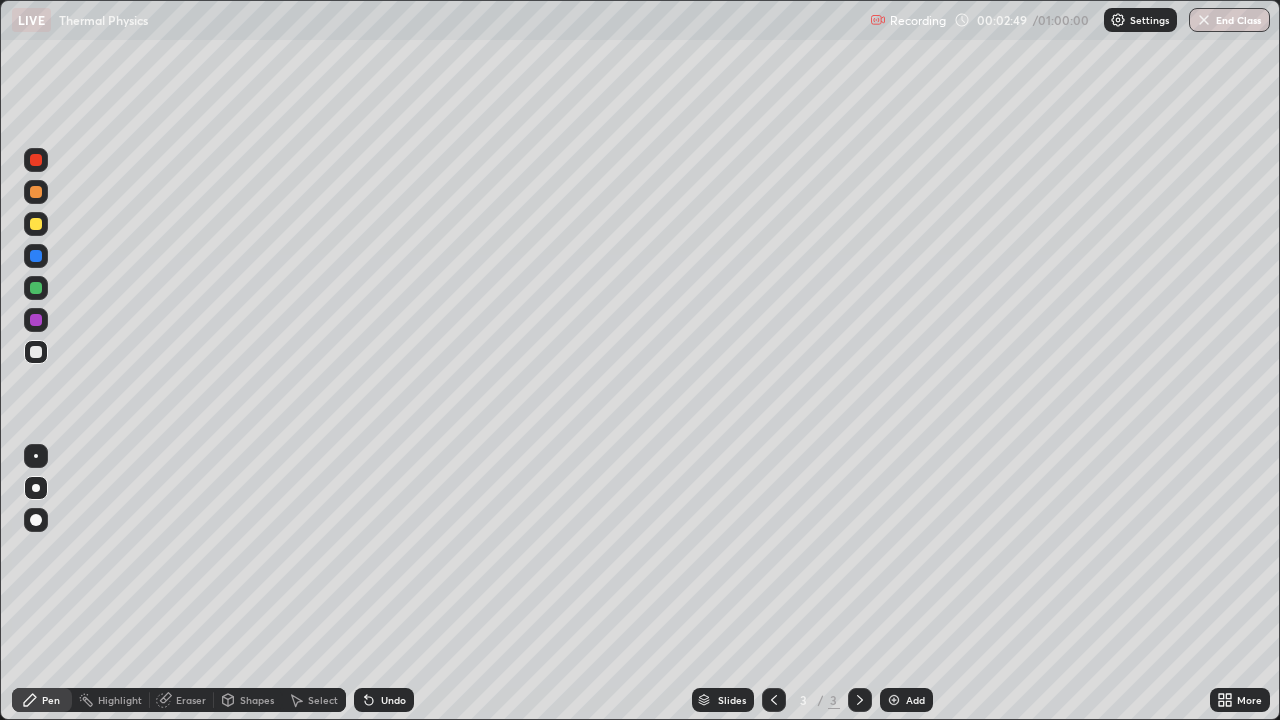 click on "Undo" at bounding box center [393, 700] 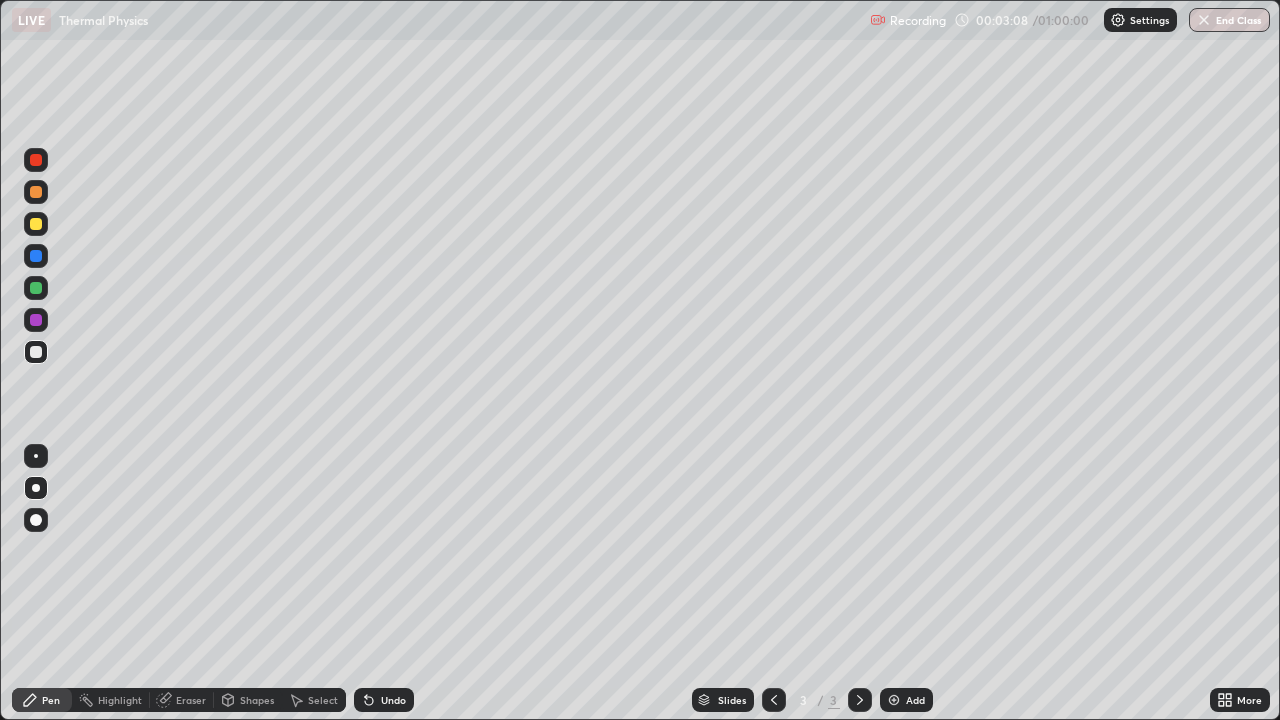 click on "Undo" at bounding box center (384, 700) 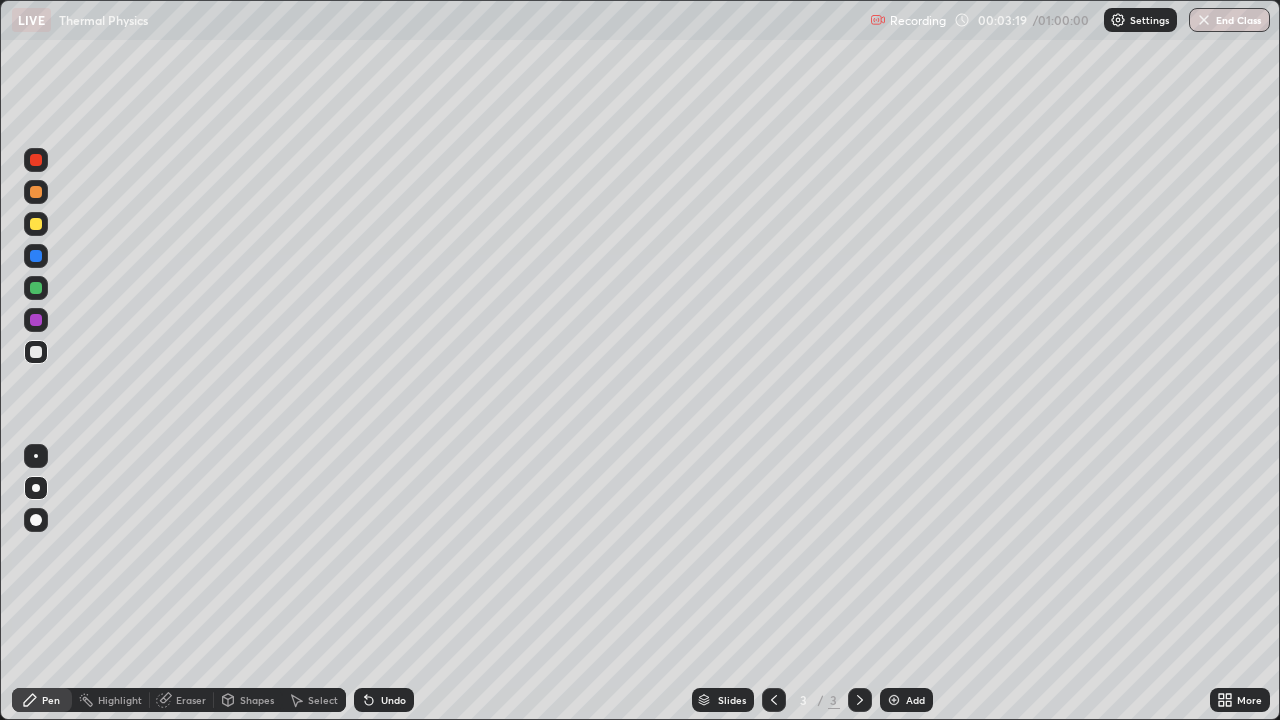 click on "Eraser" at bounding box center [182, 700] 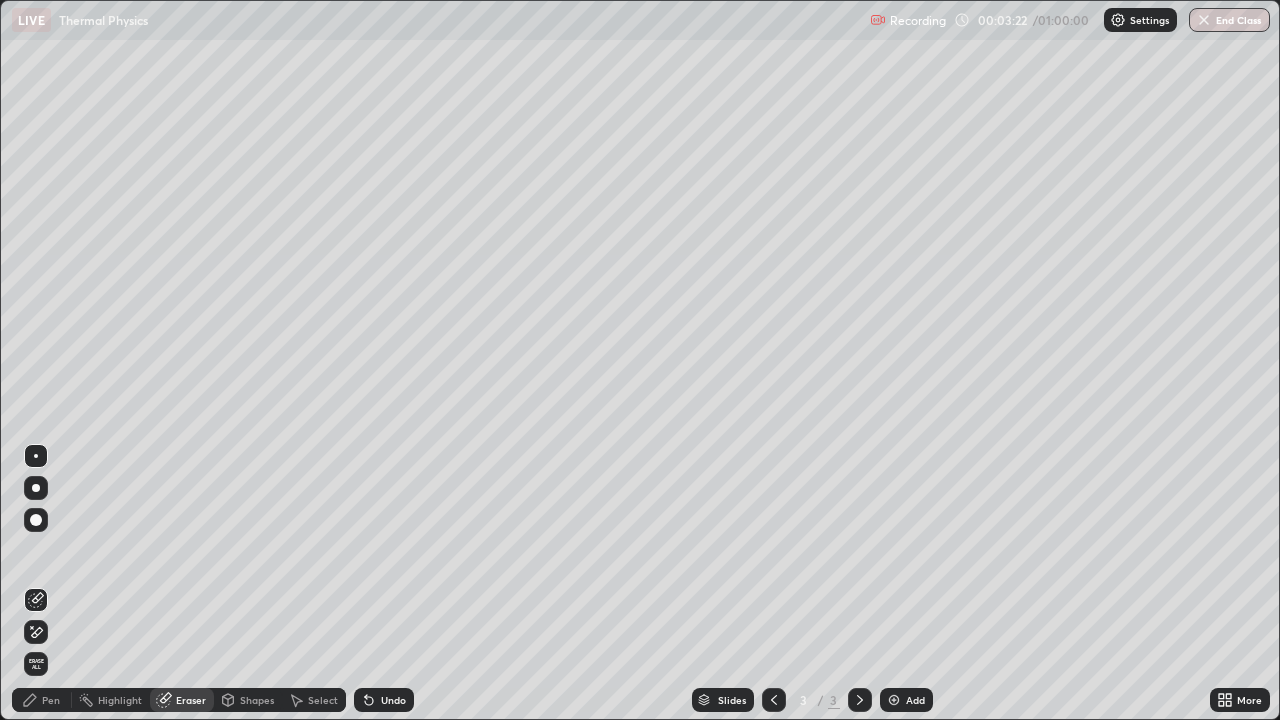 click on "Pen" at bounding box center (51, 700) 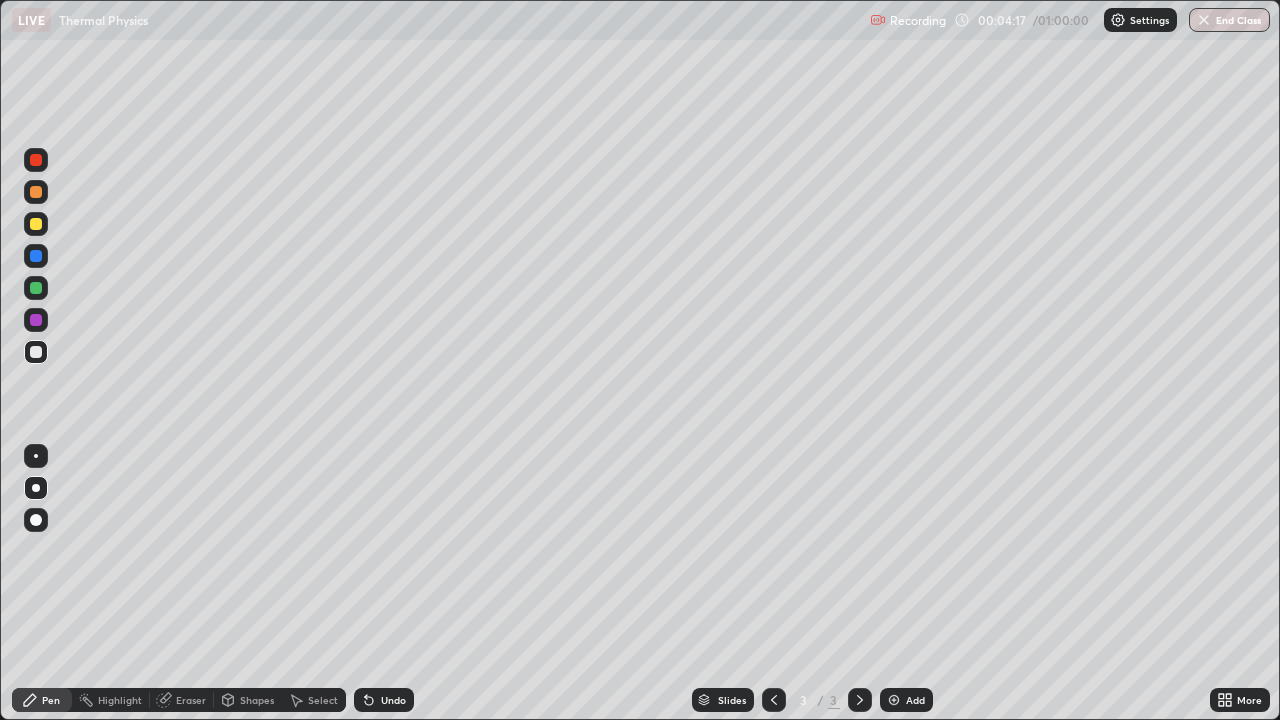 click at bounding box center (894, 700) 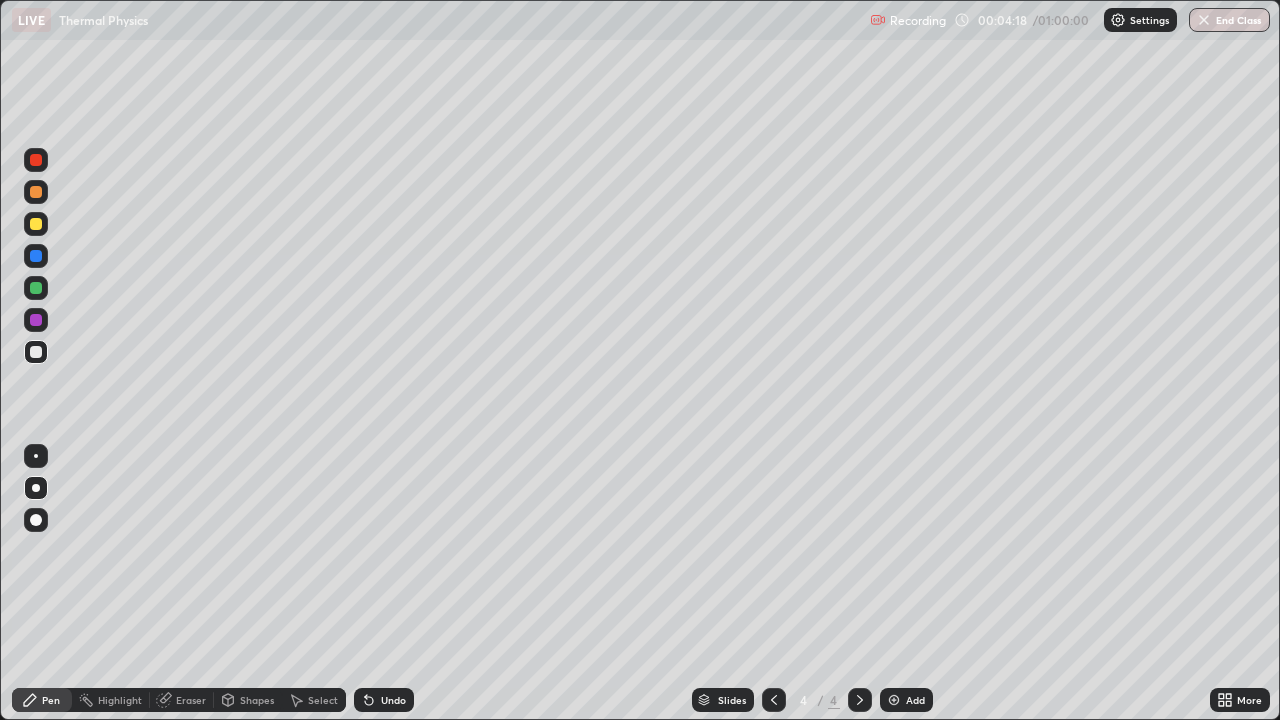 click at bounding box center (36, 352) 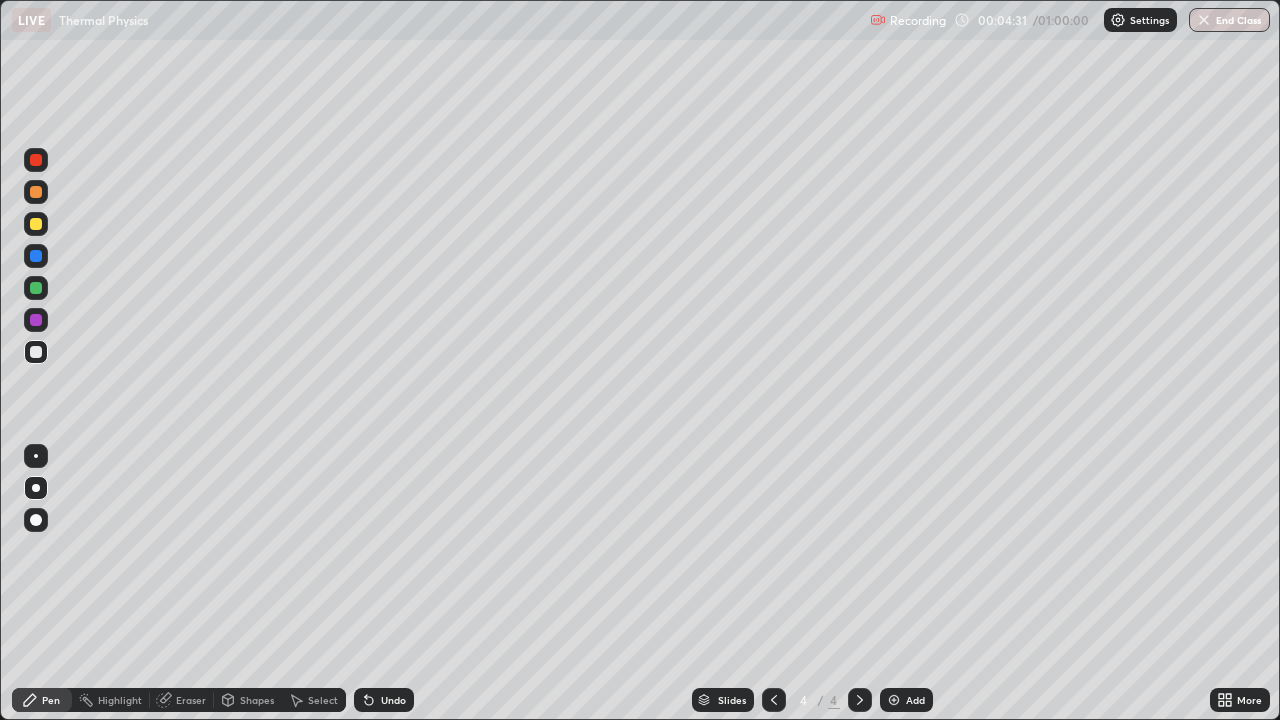 click on "Undo" at bounding box center [384, 700] 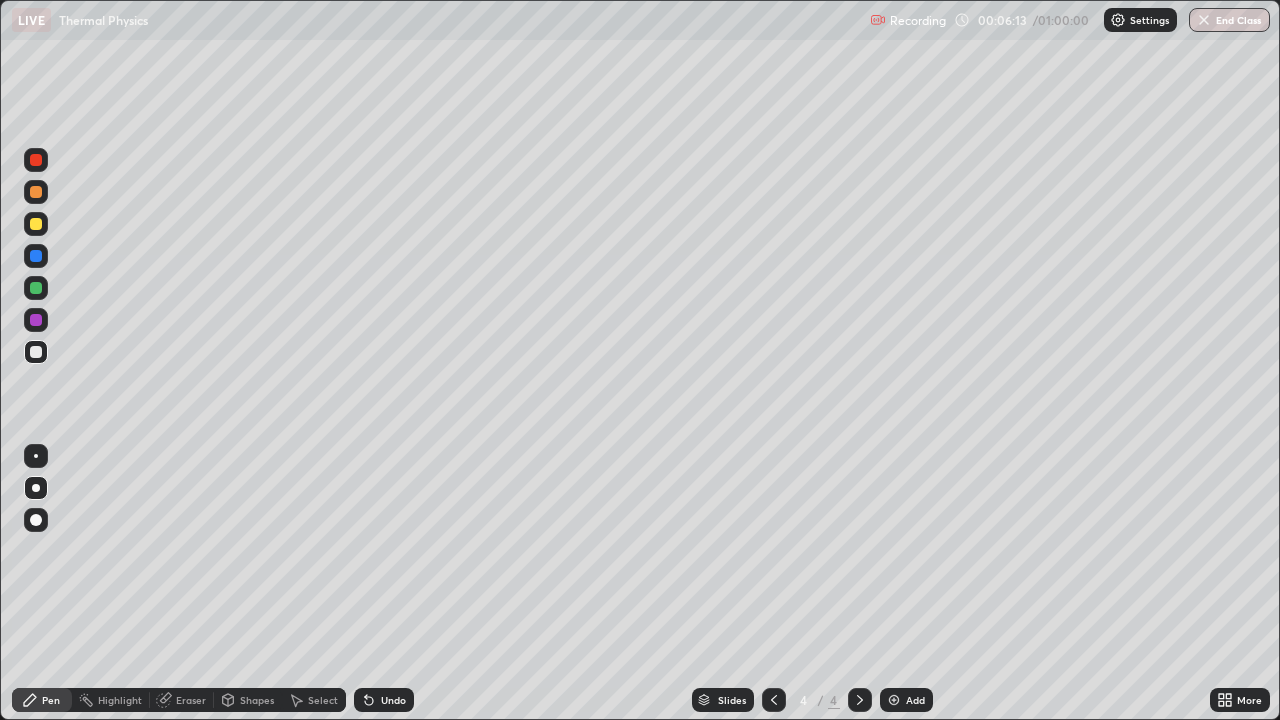 click on "Undo" at bounding box center (393, 700) 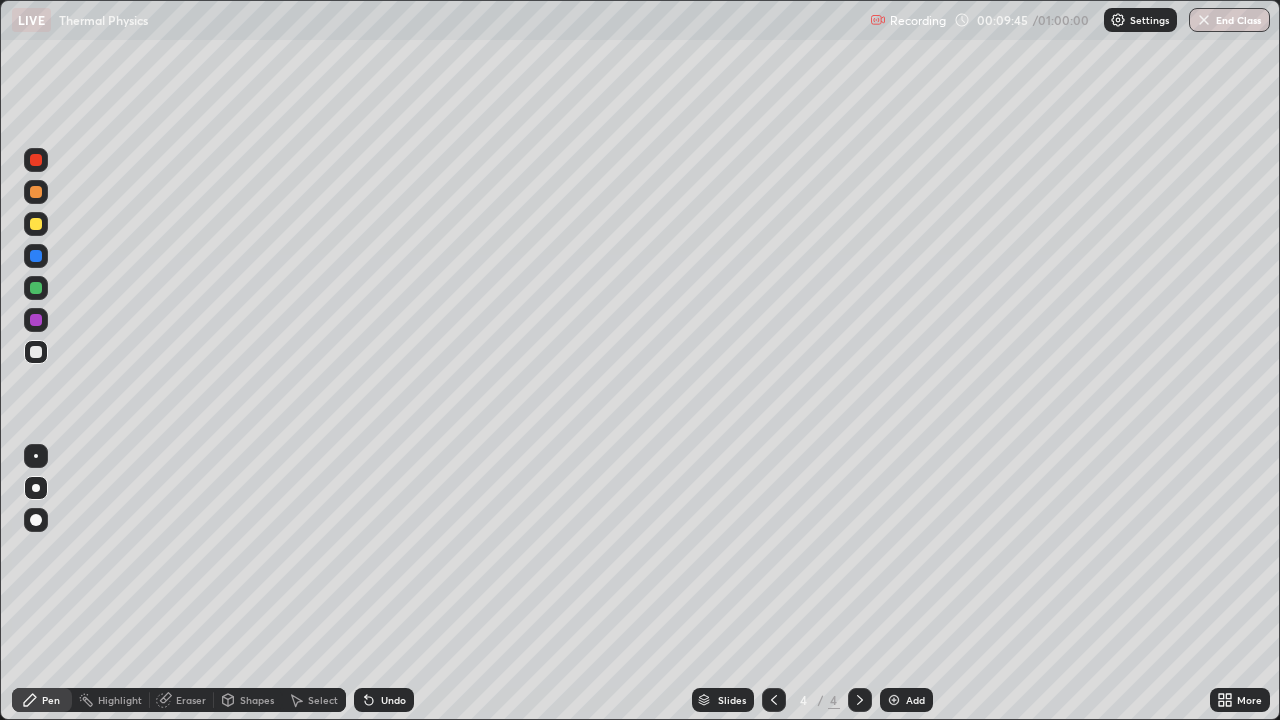 click on "Add" at bounding box center (906, 700) 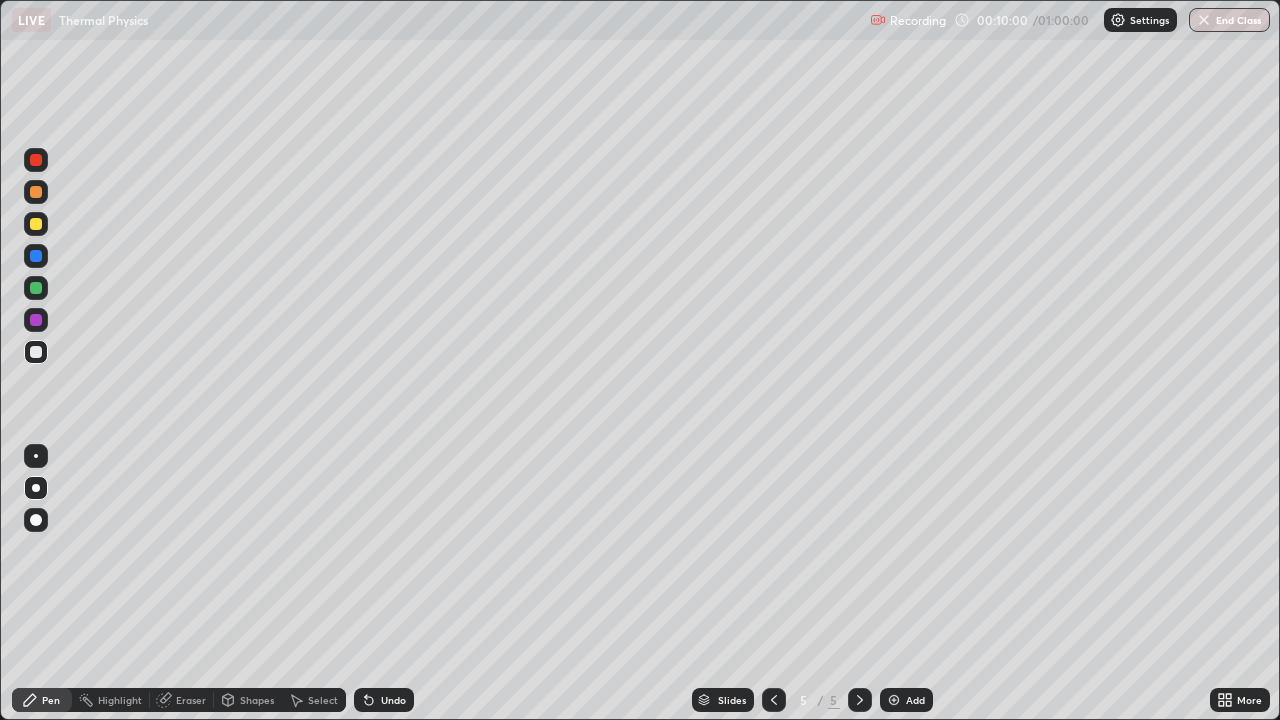 click at bounding box center [36, 352] 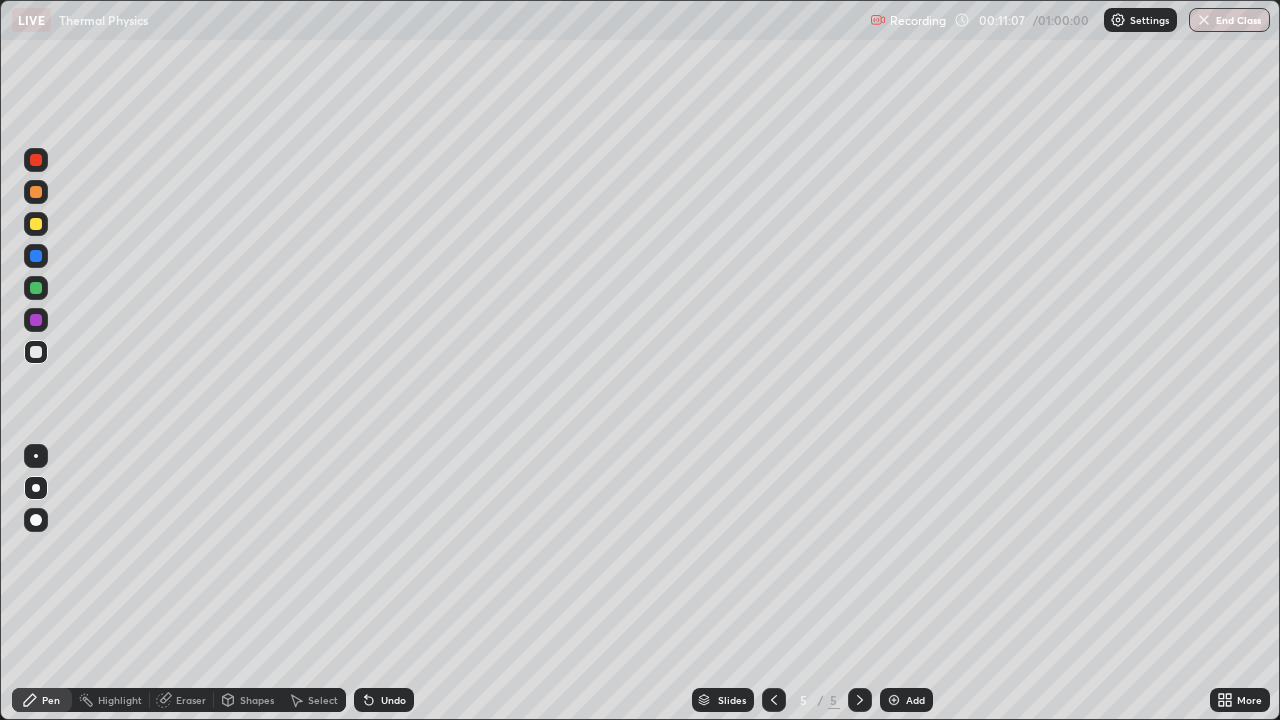 click on "Undo" at bounding box center [393, 700] 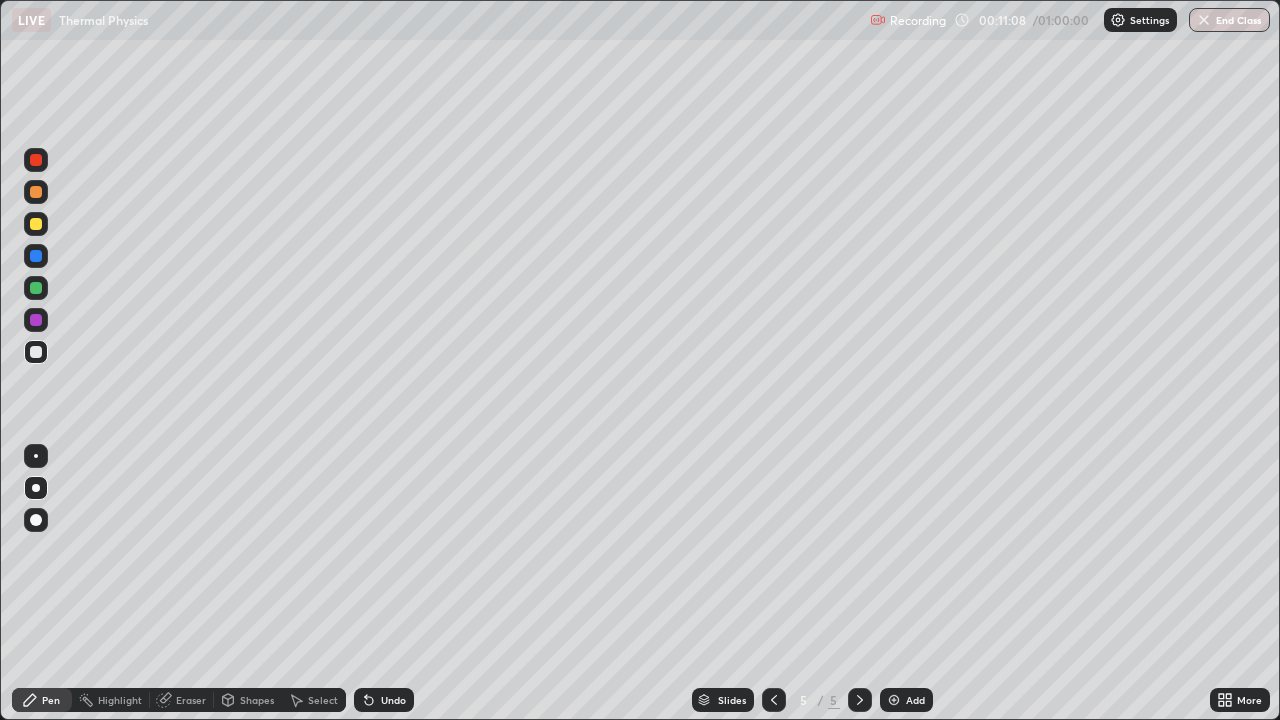 click 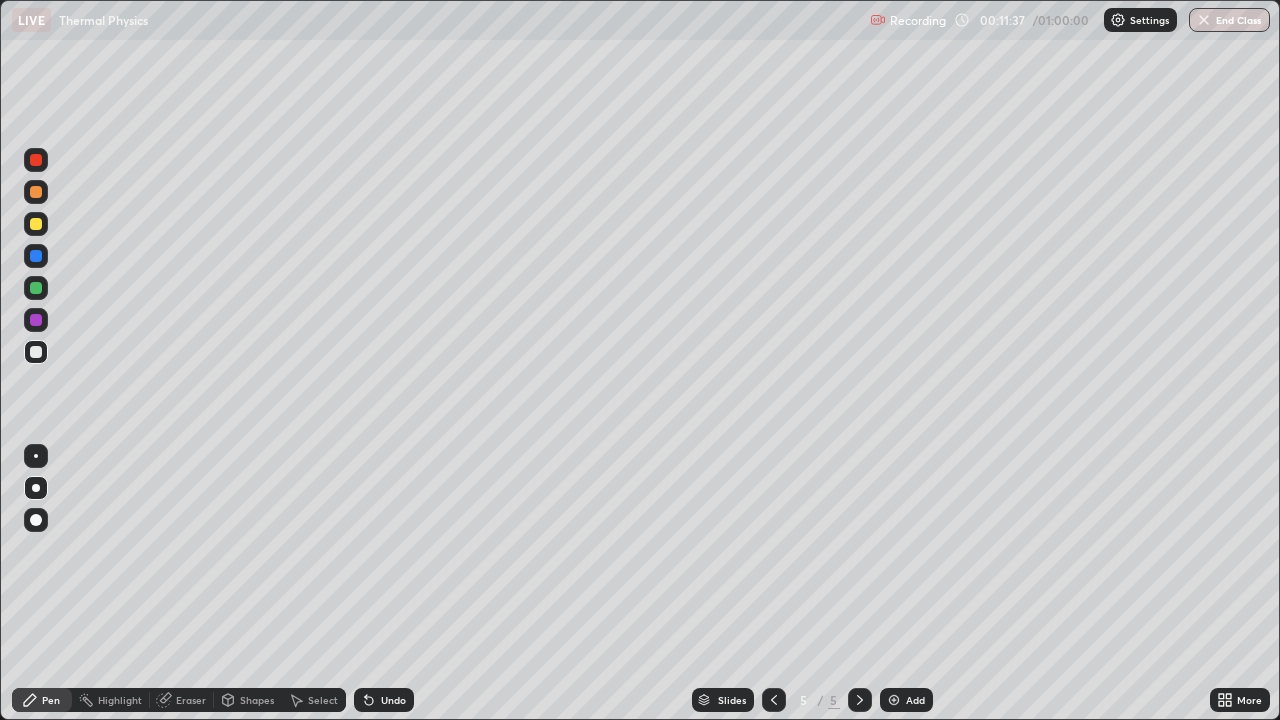 click 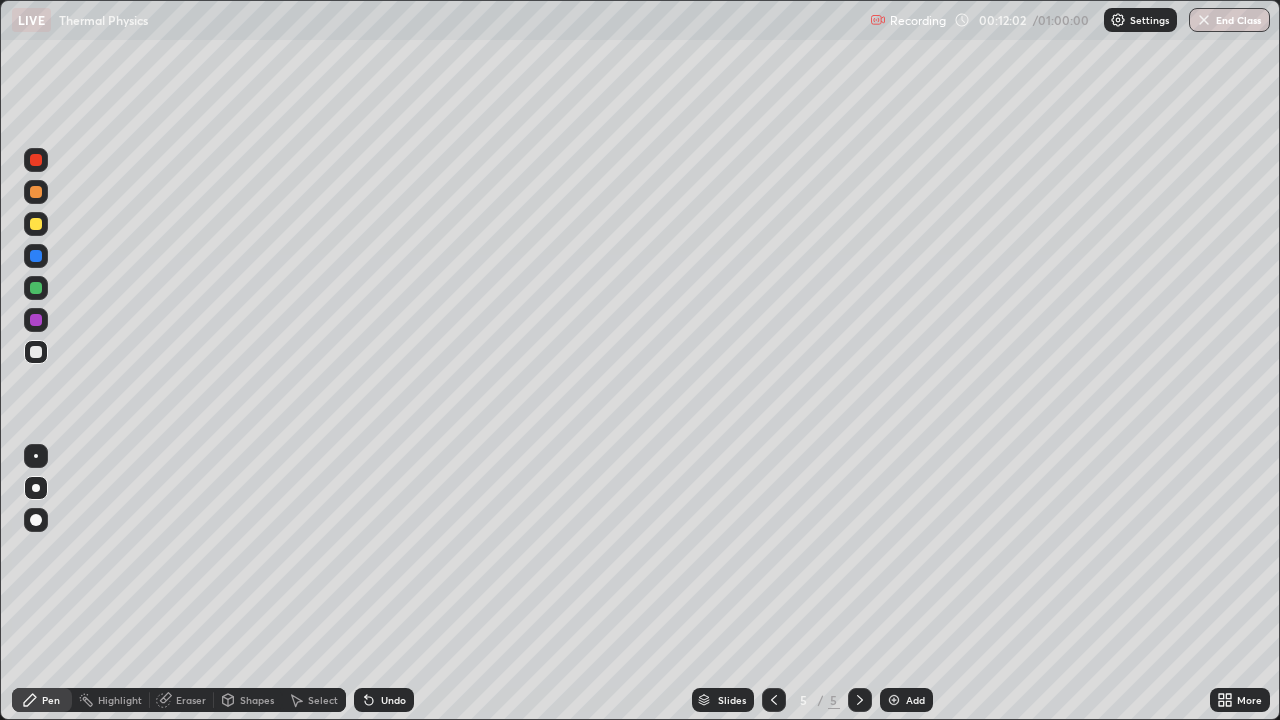 click on "Eraser" at bounding box center (191, 700) 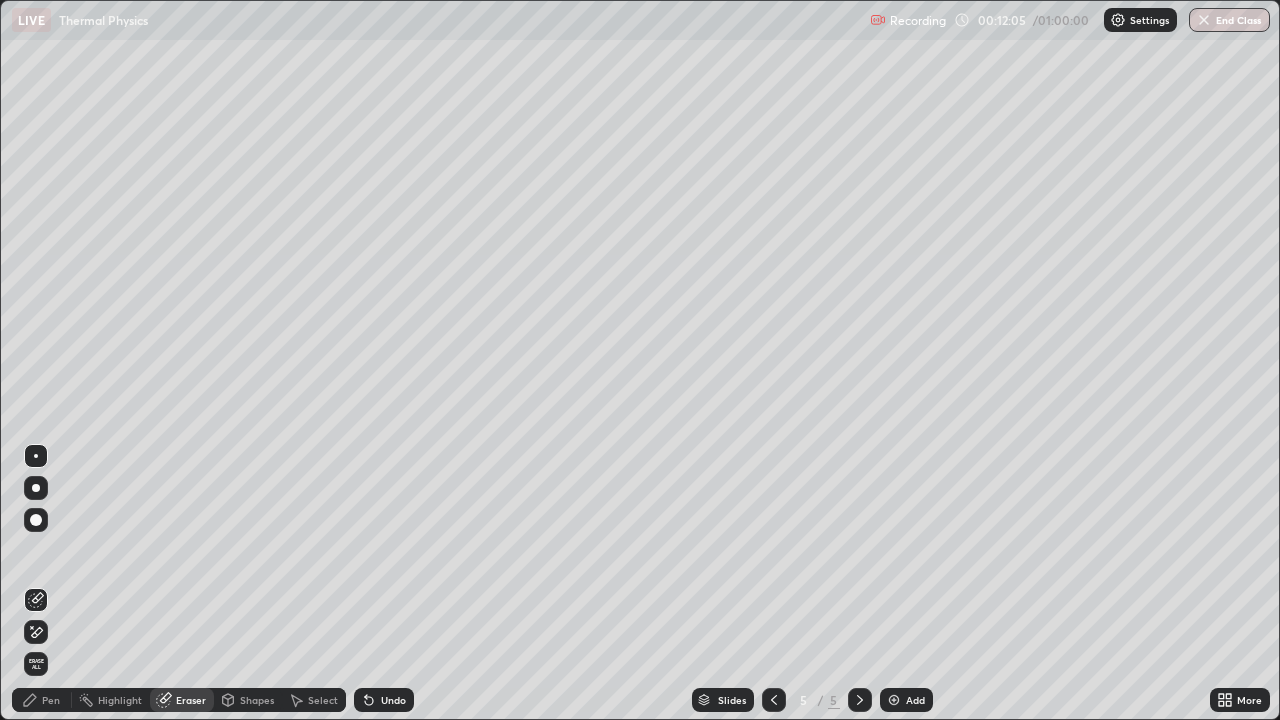 click on "Pen" at bounding box center [51, 700] 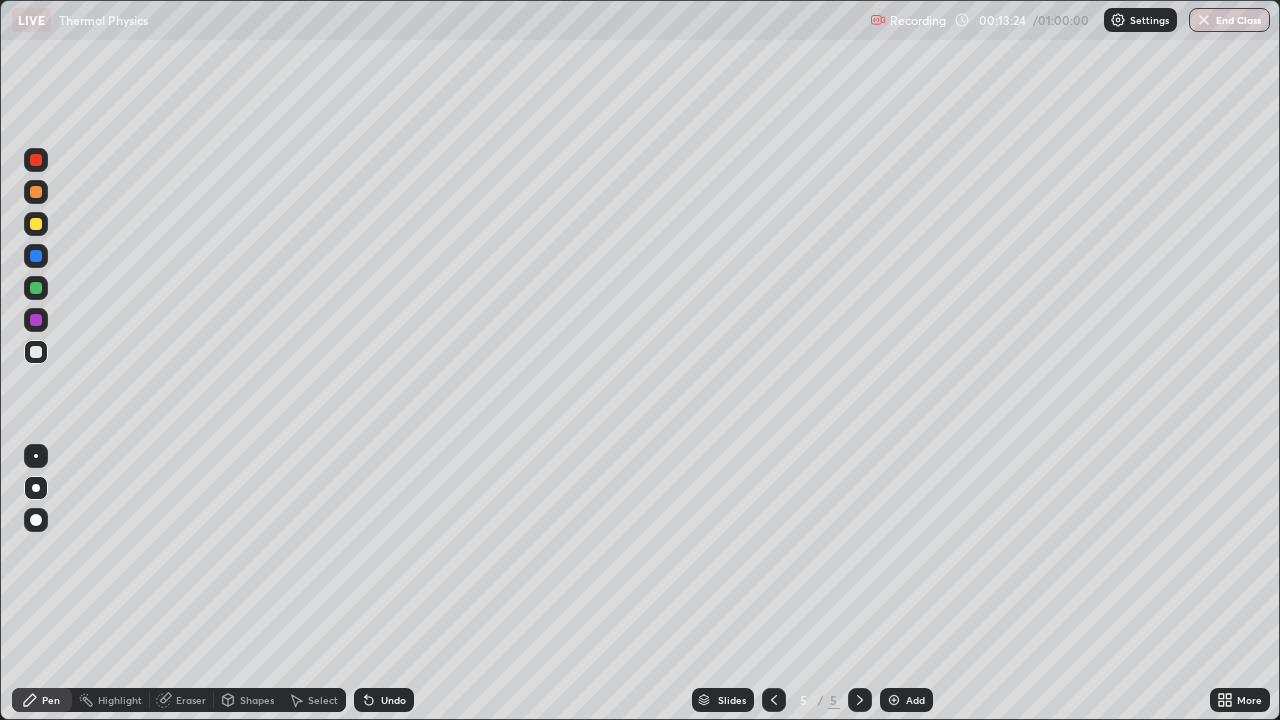 click on "Eraser" at bounding box center [191, 700] 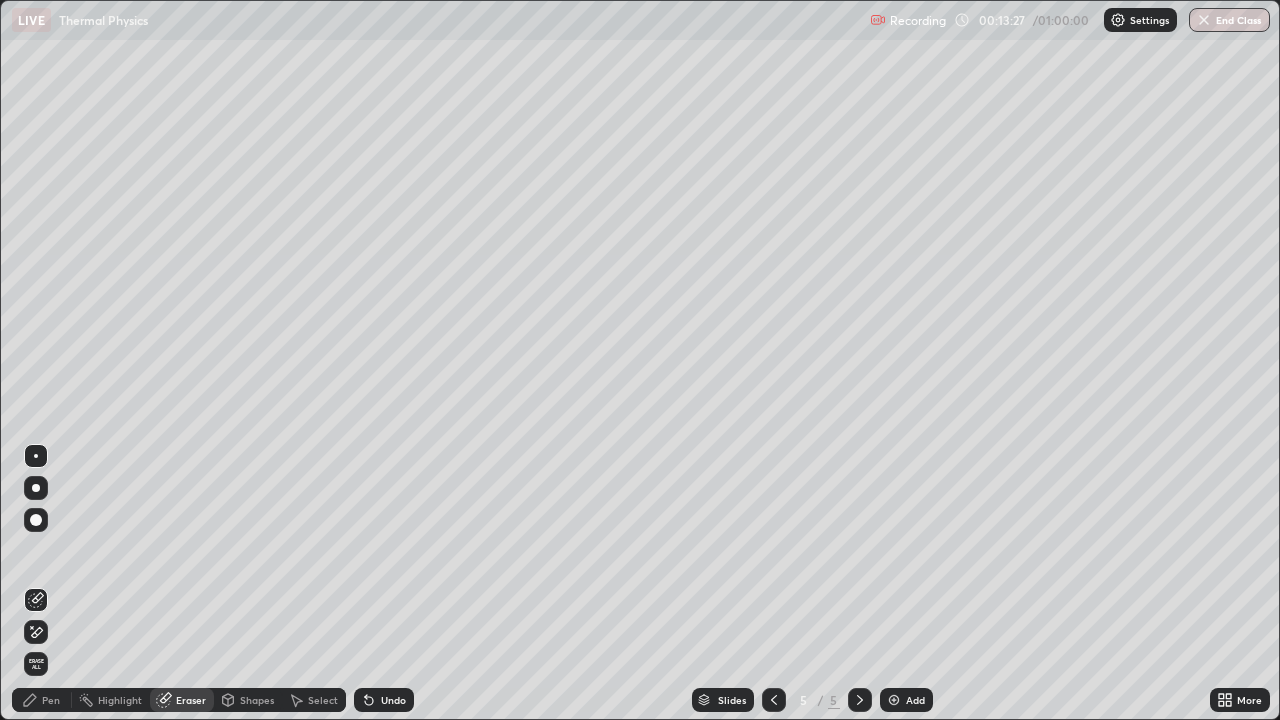 click on "Pen" at bounding box center (51, 700) 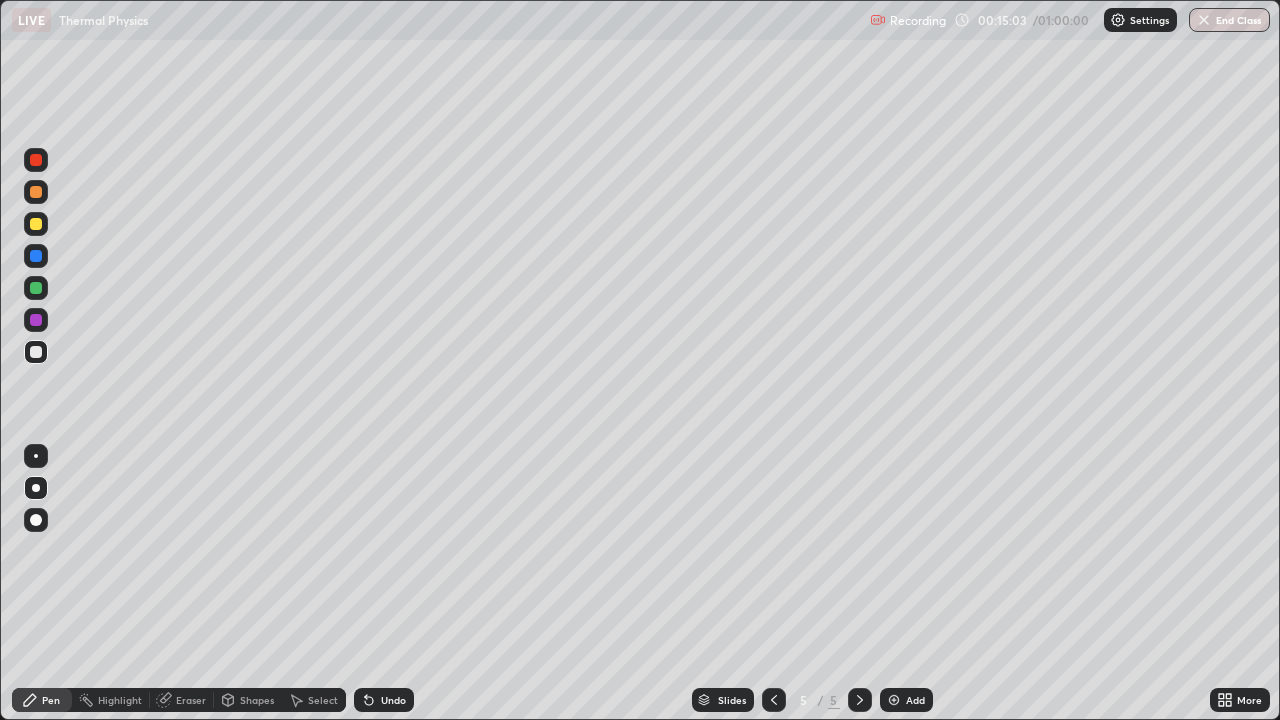 click on "Add" at bounding box center (906, 700) 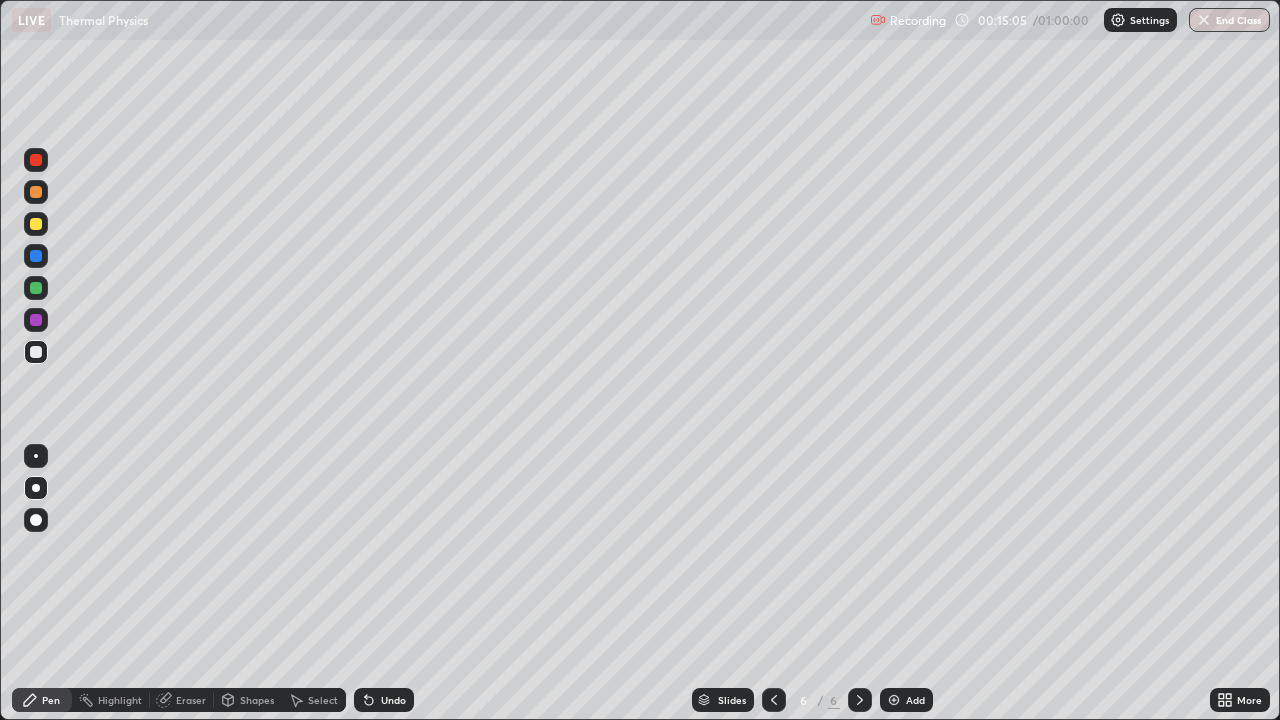 click at bounding box center (36, 224) 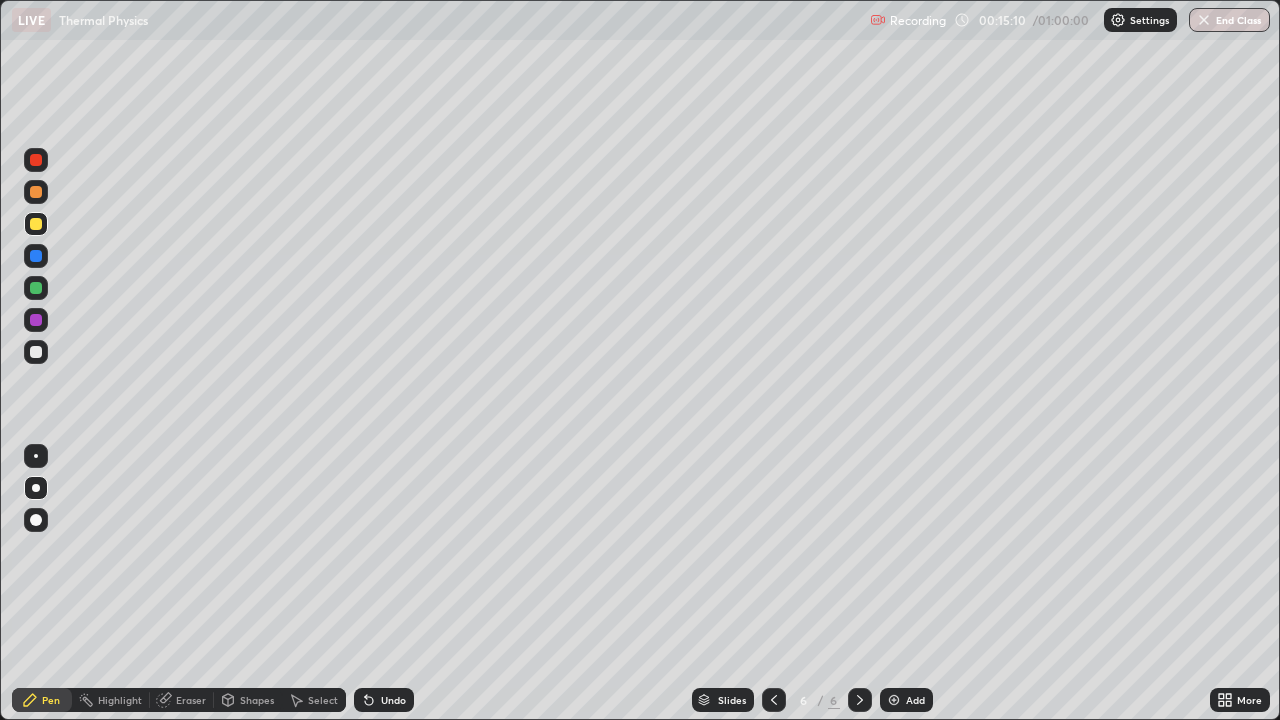 click 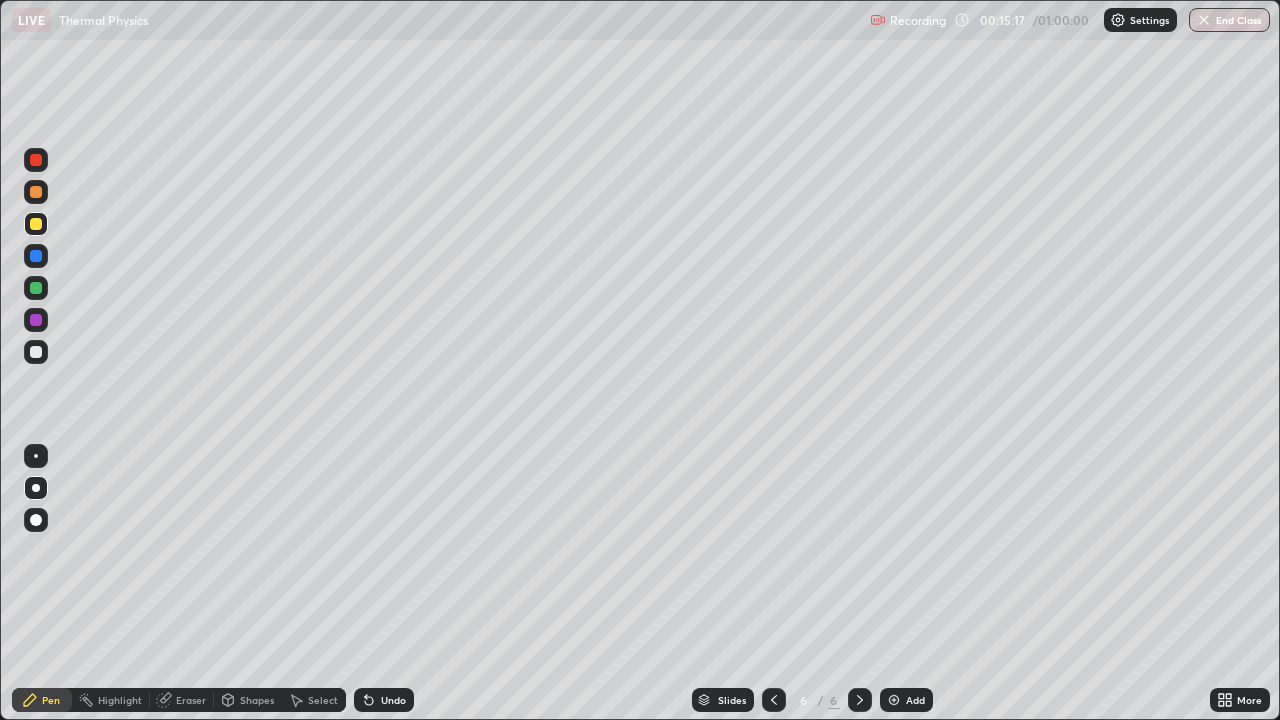 click on "Select" at bounding box center (314, 700) 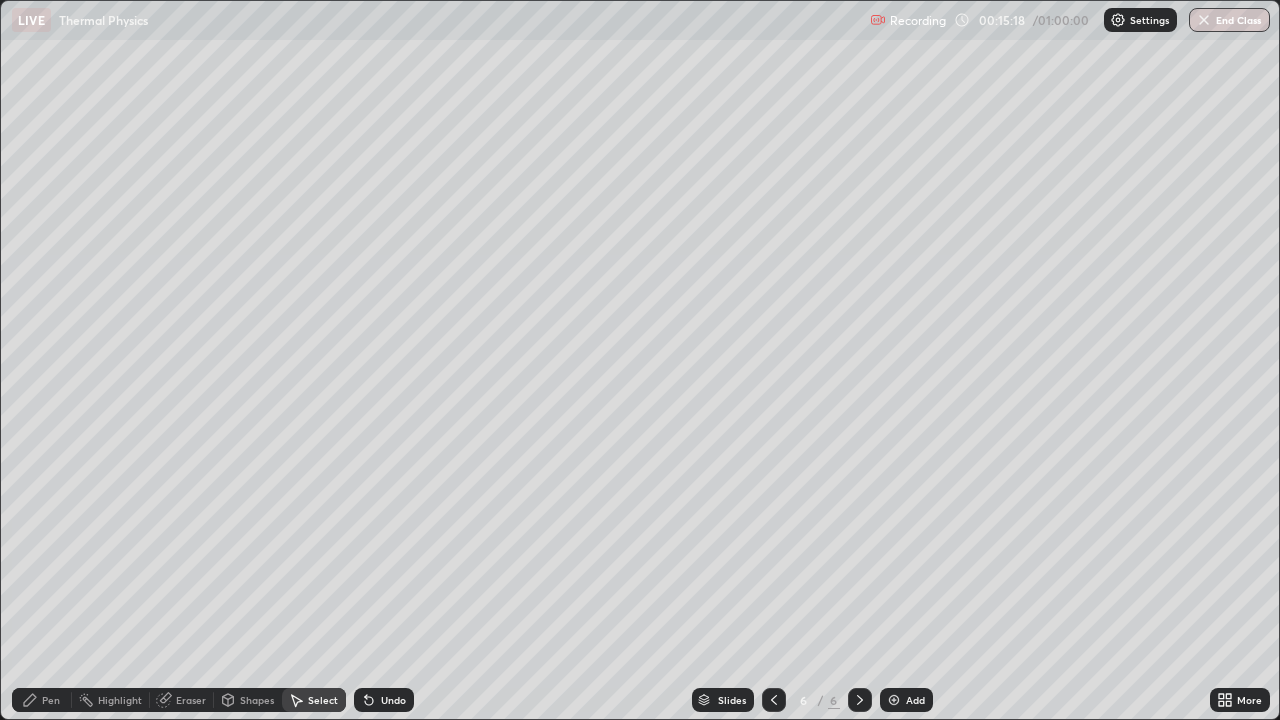 click on "Select" at bounding box center [314, 700] 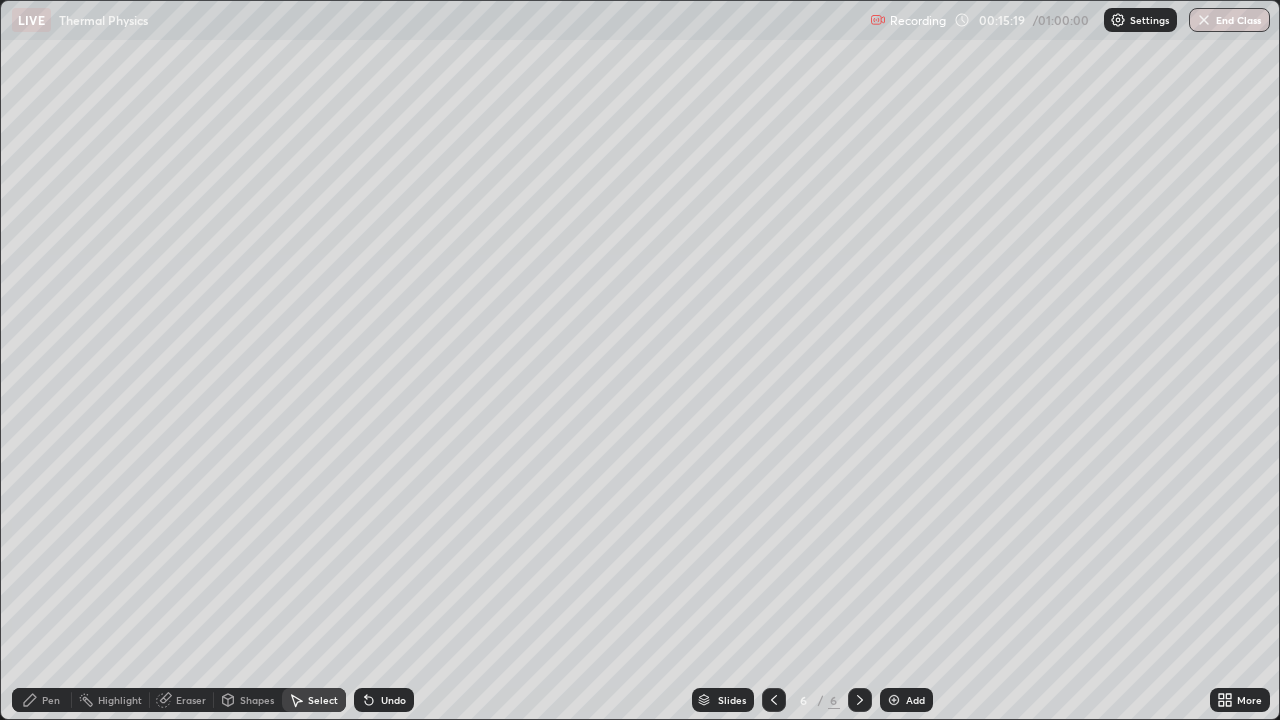 click on "Select" at bounding box center [314, 700] 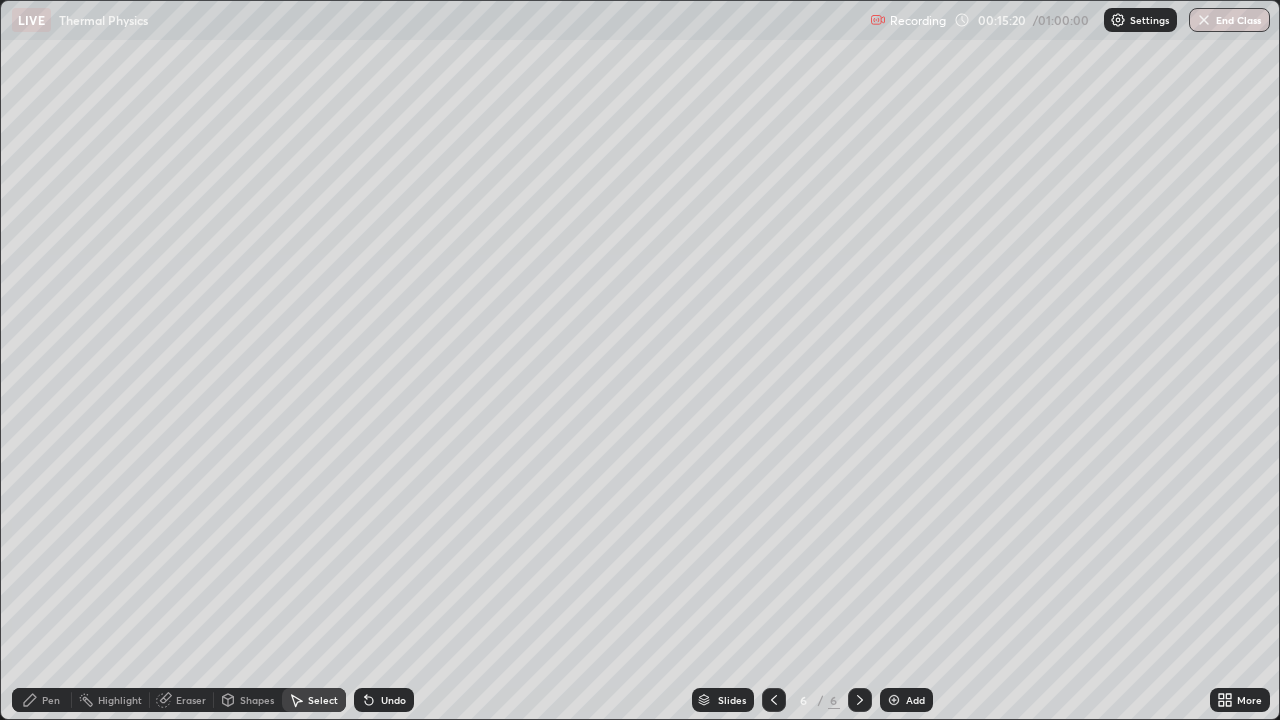click 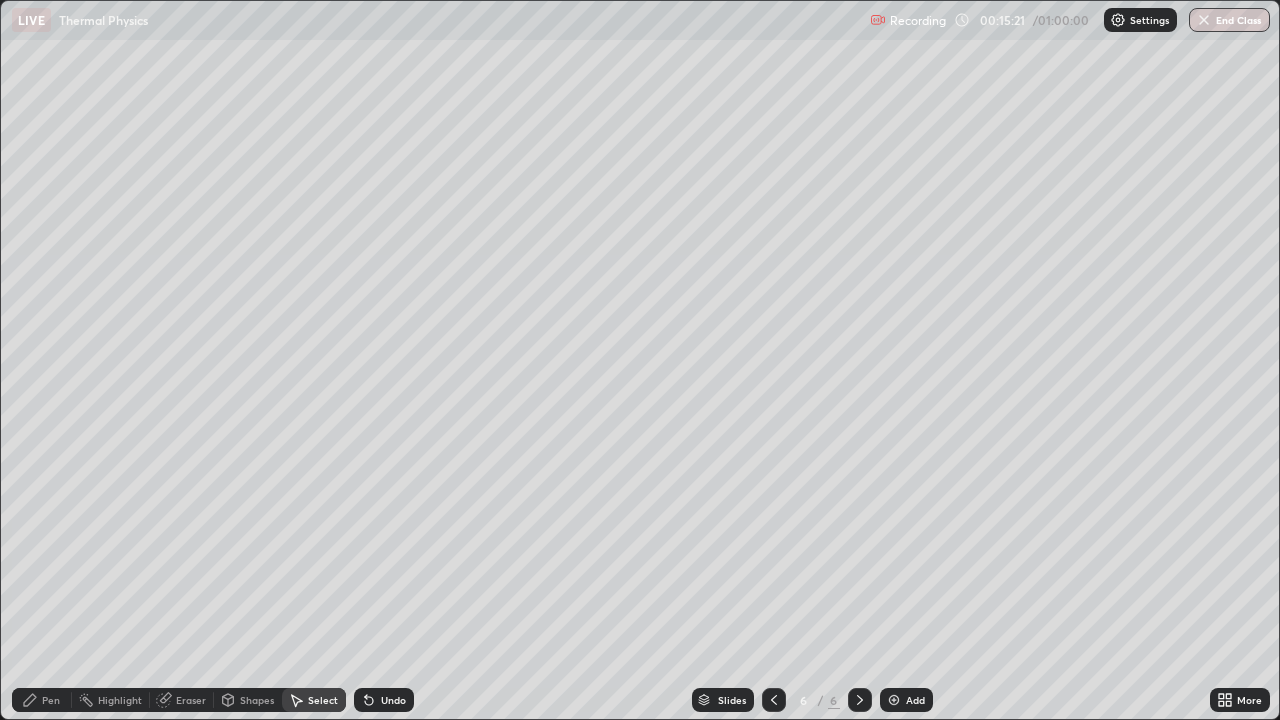click 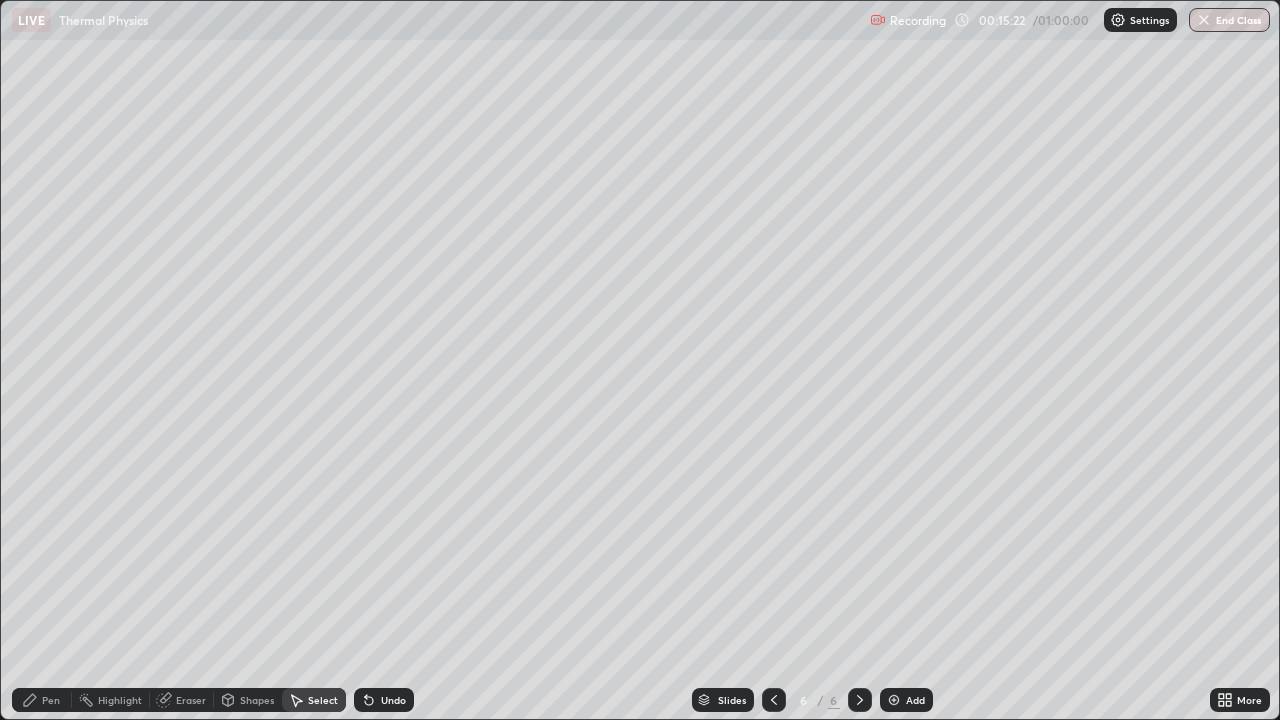 click 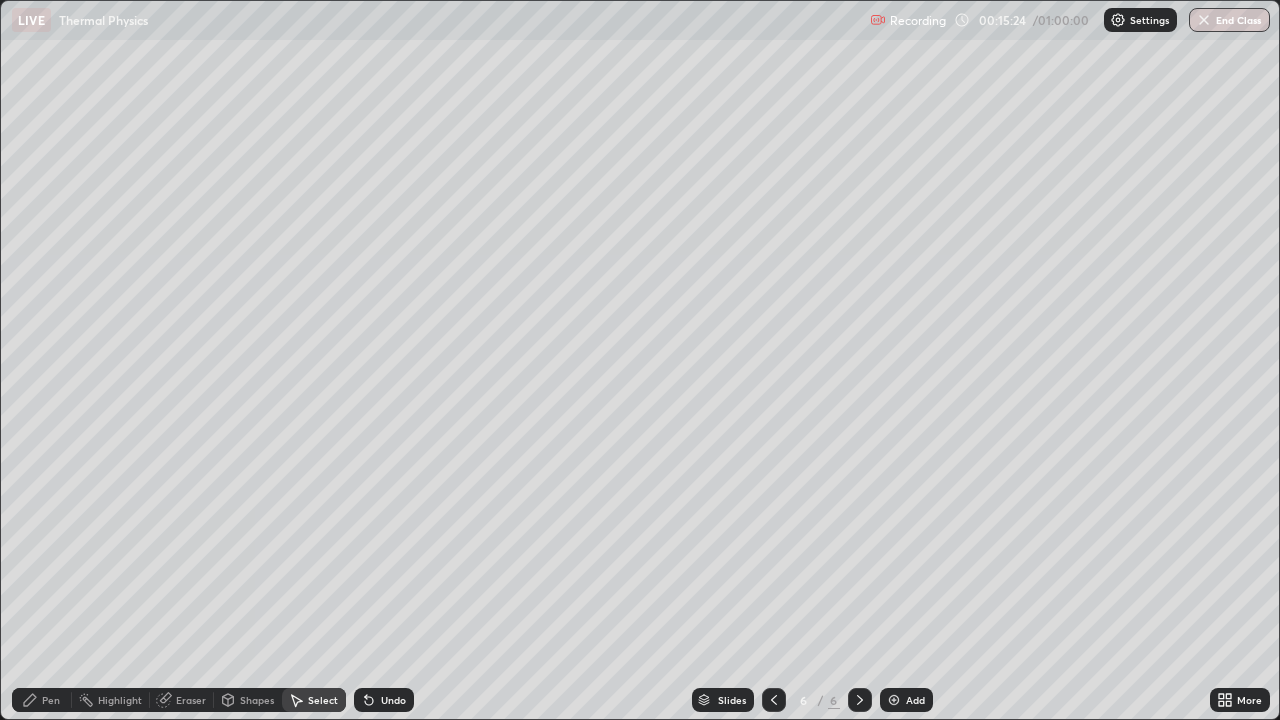 click on "Pen" at bounding box center [51, 700] 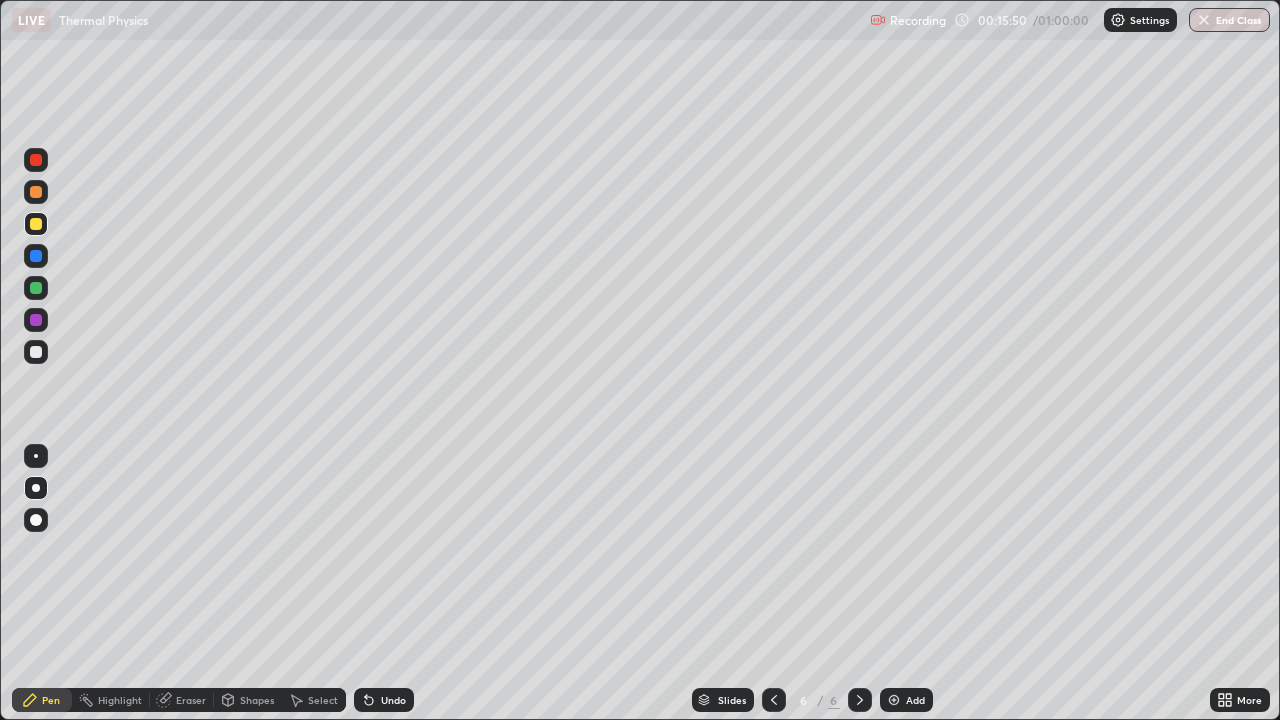 click 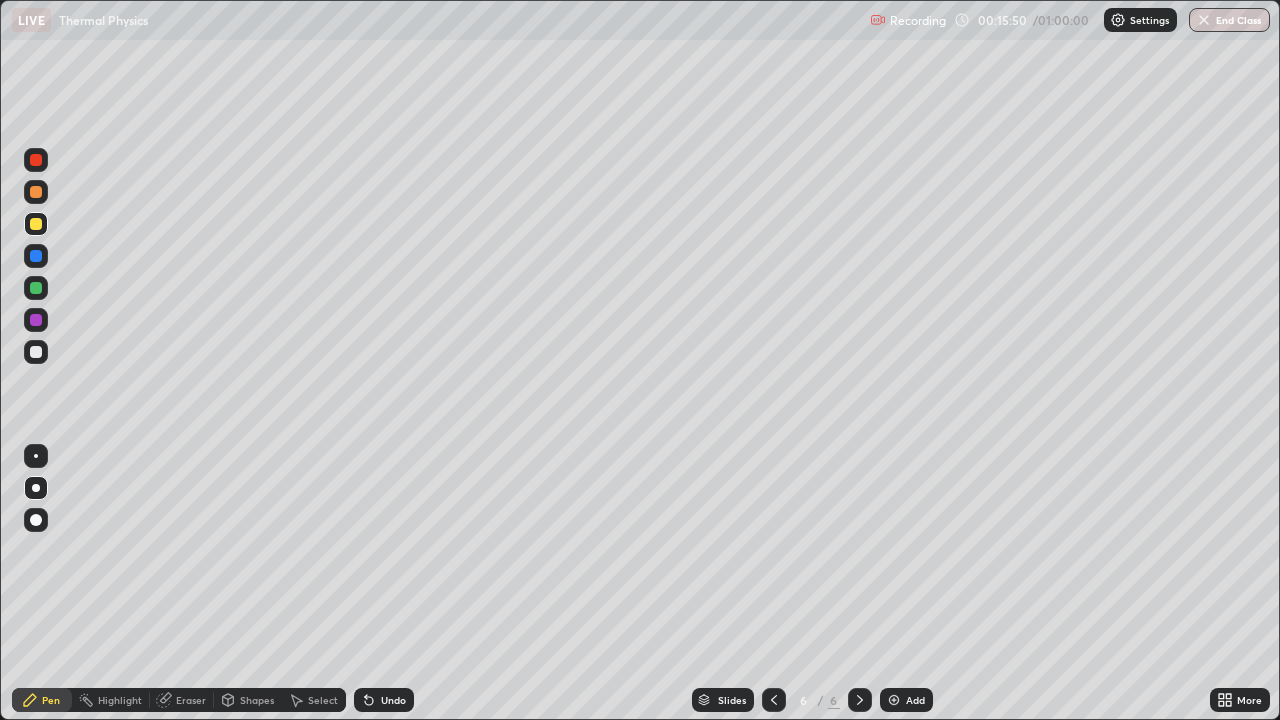 click 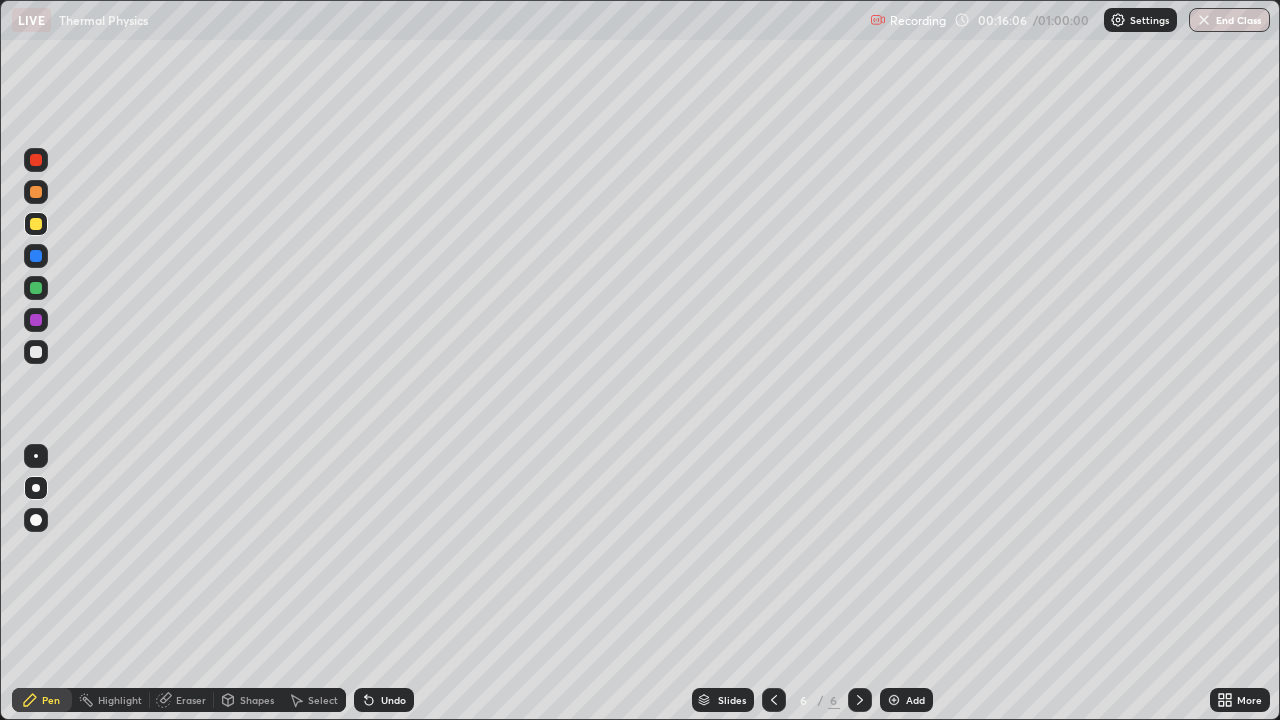 click on "Undo" at bounding box center [393, 700] 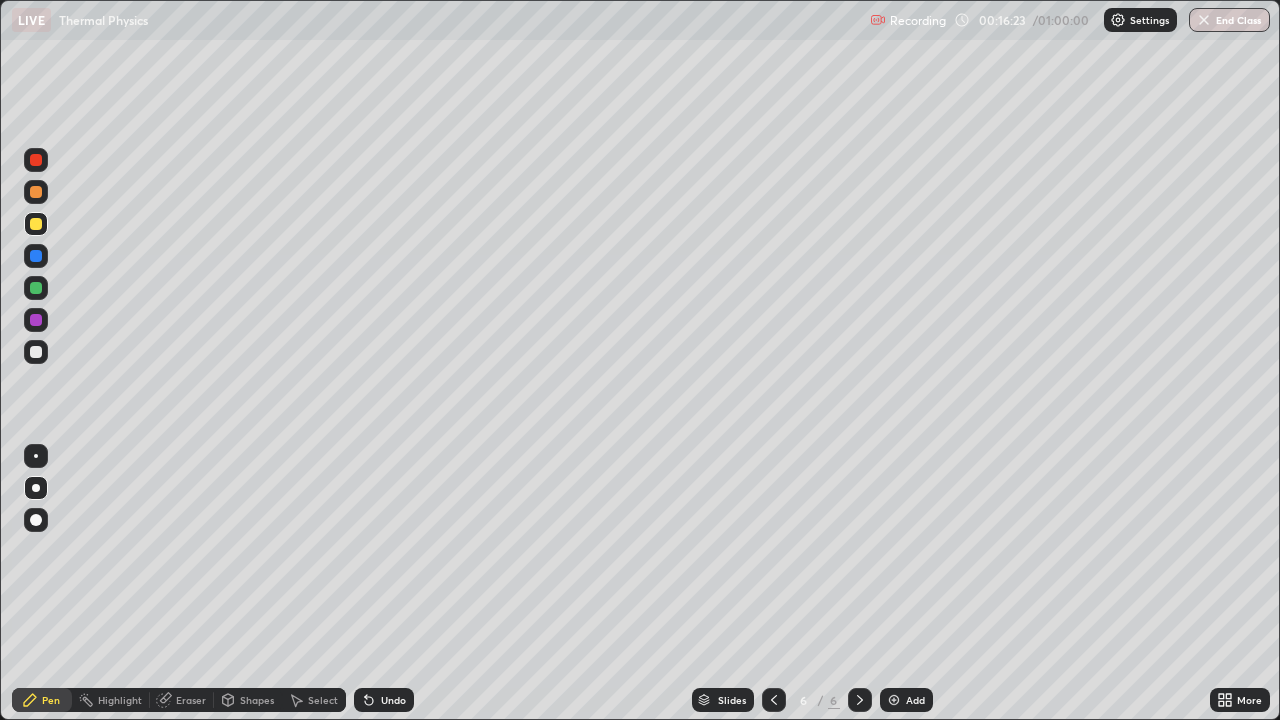 click on "Undo" at bounding box center (393, 700) 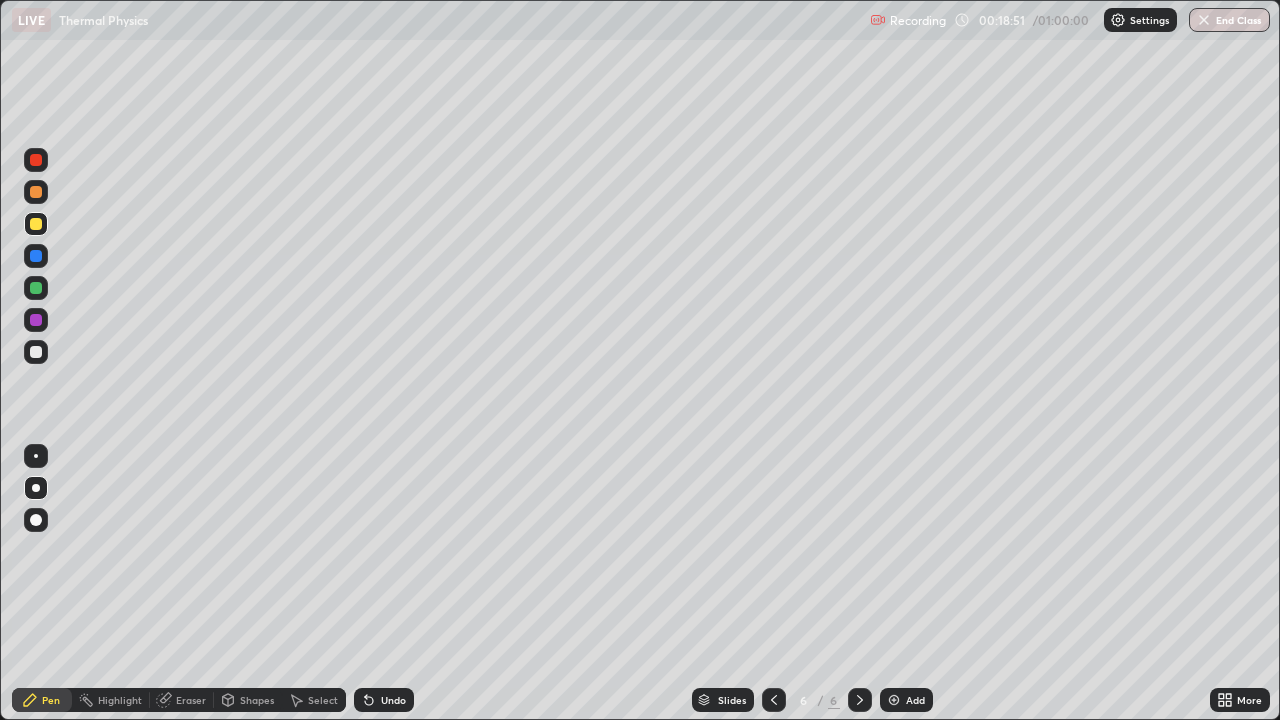 click on "Add" at bounding box center (906, 700) 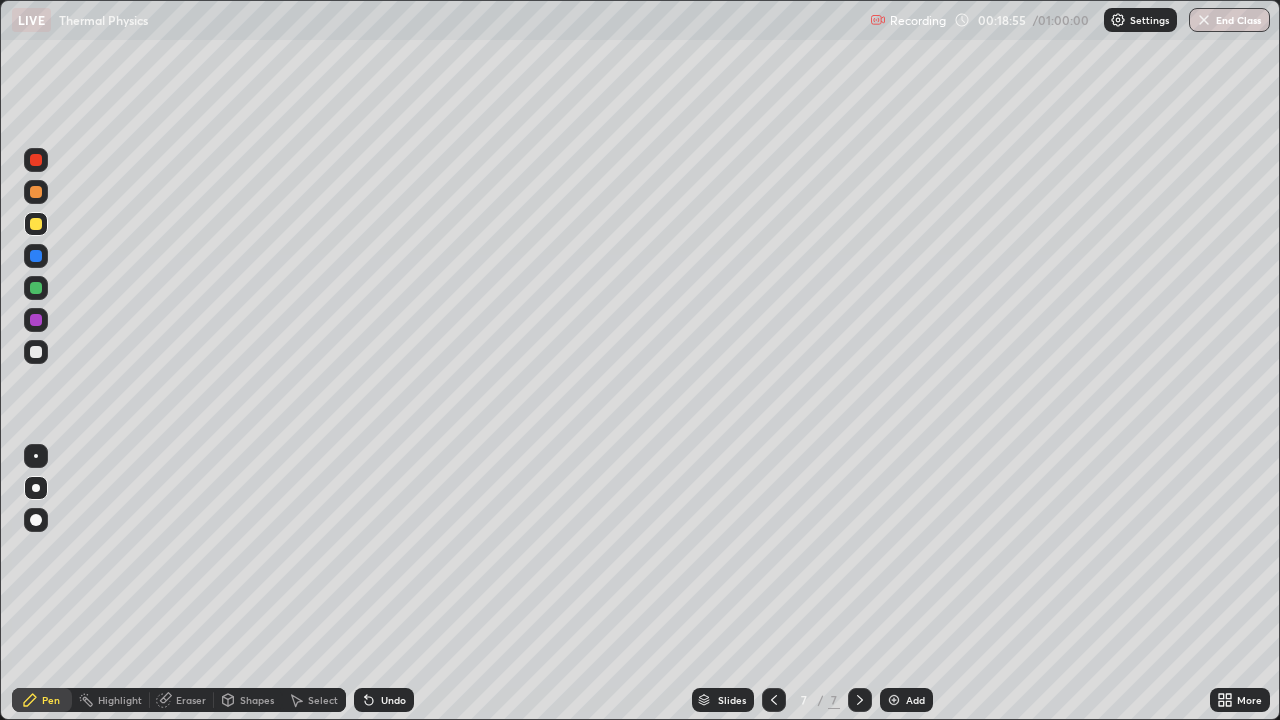 click at bounding box center (36, 352) 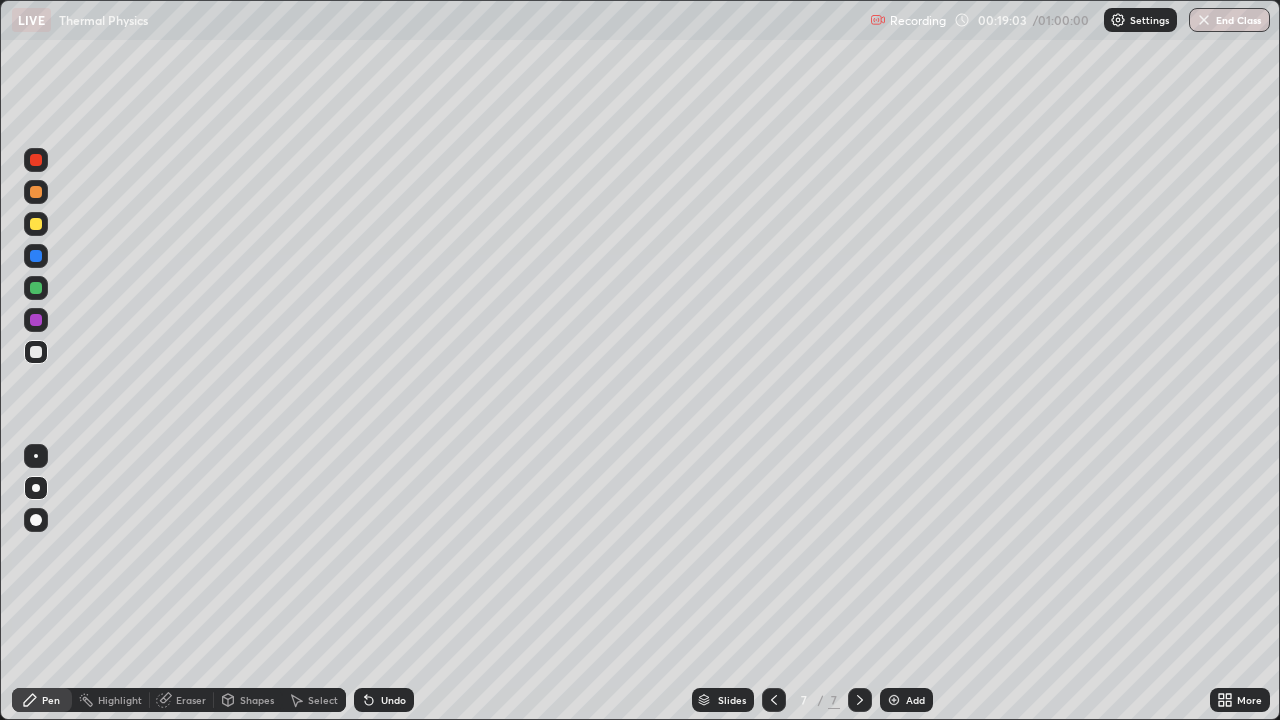 click 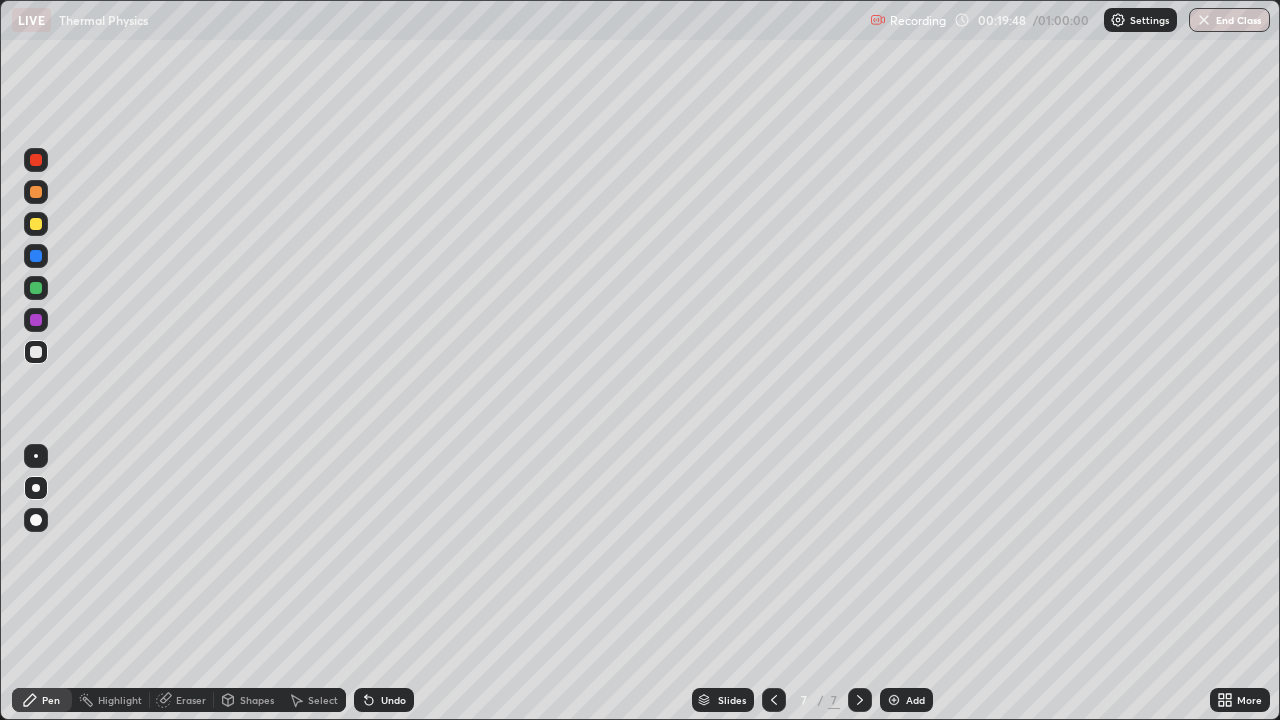 click on "Undo" at bounding box center (393, 700) 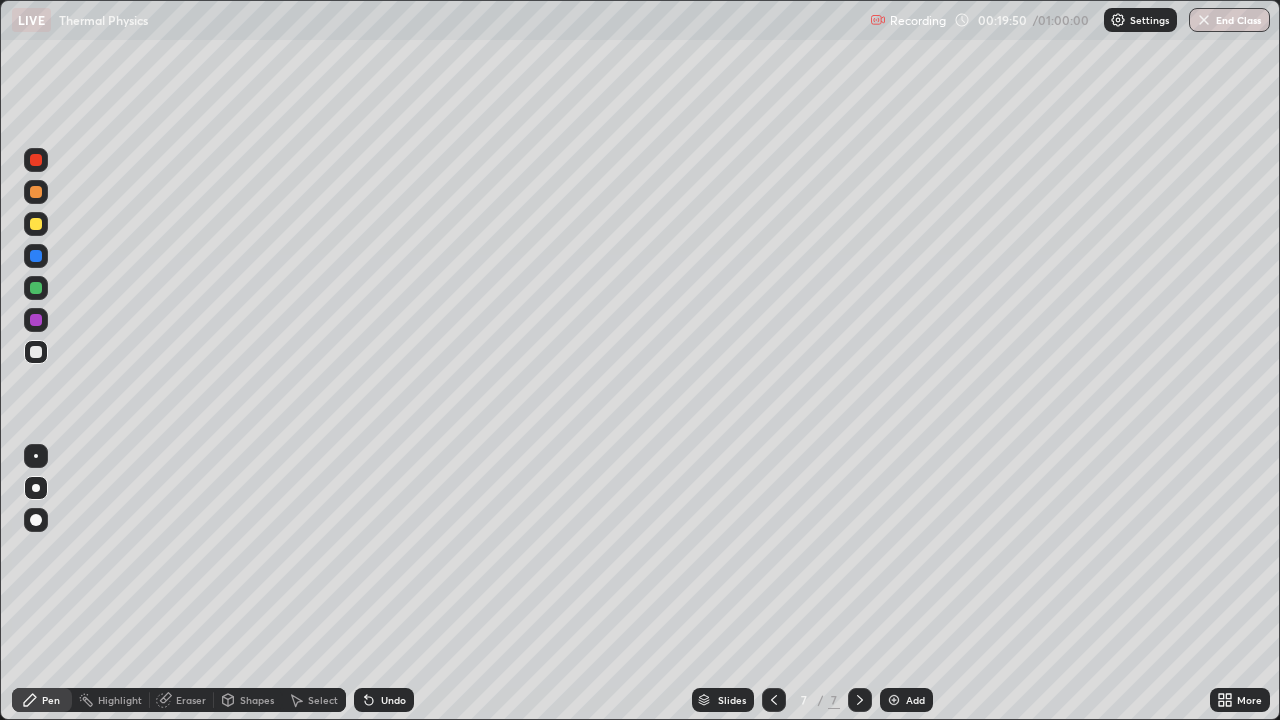 click on "Undo" at bounding box center (393, 700) 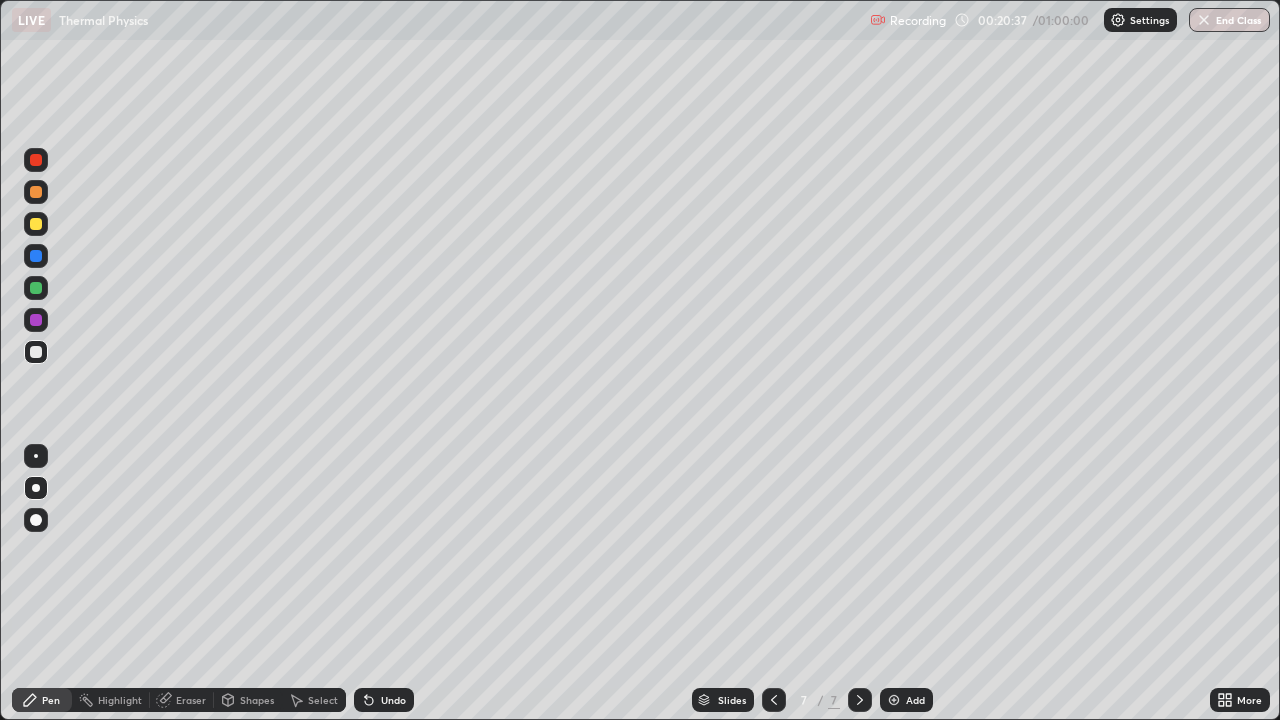 click at bounding box center [36, 224] 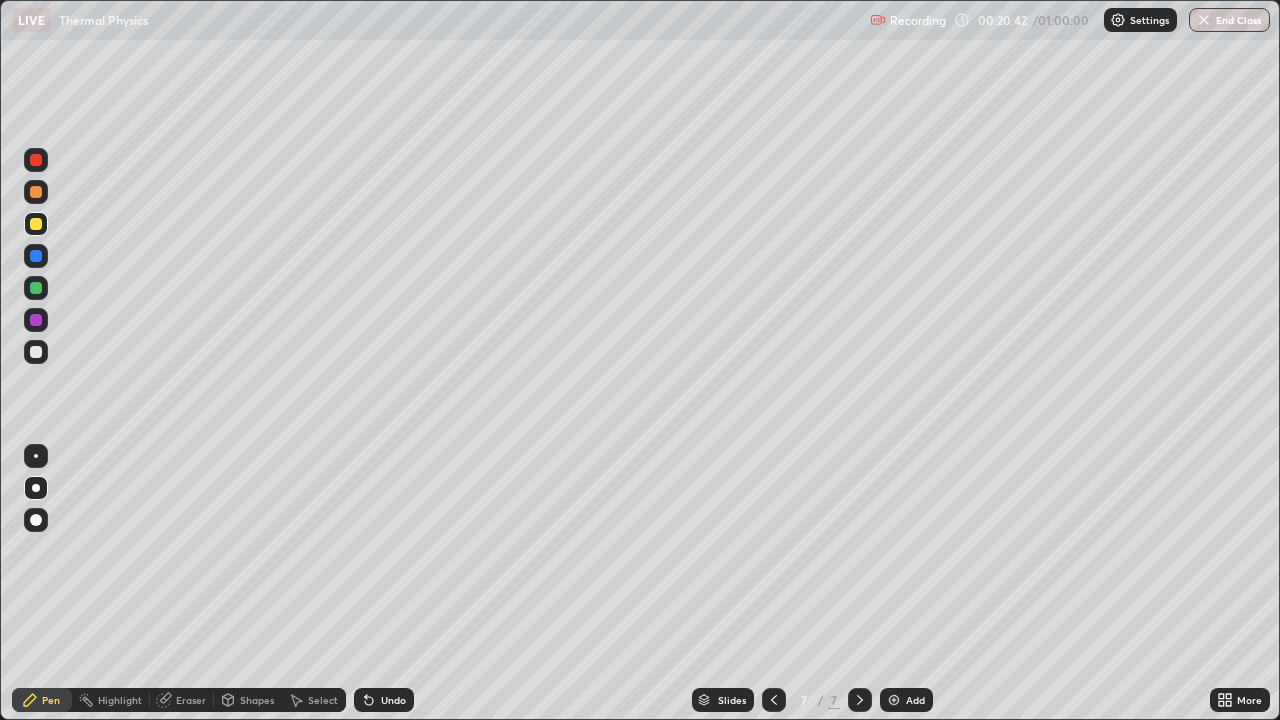 click 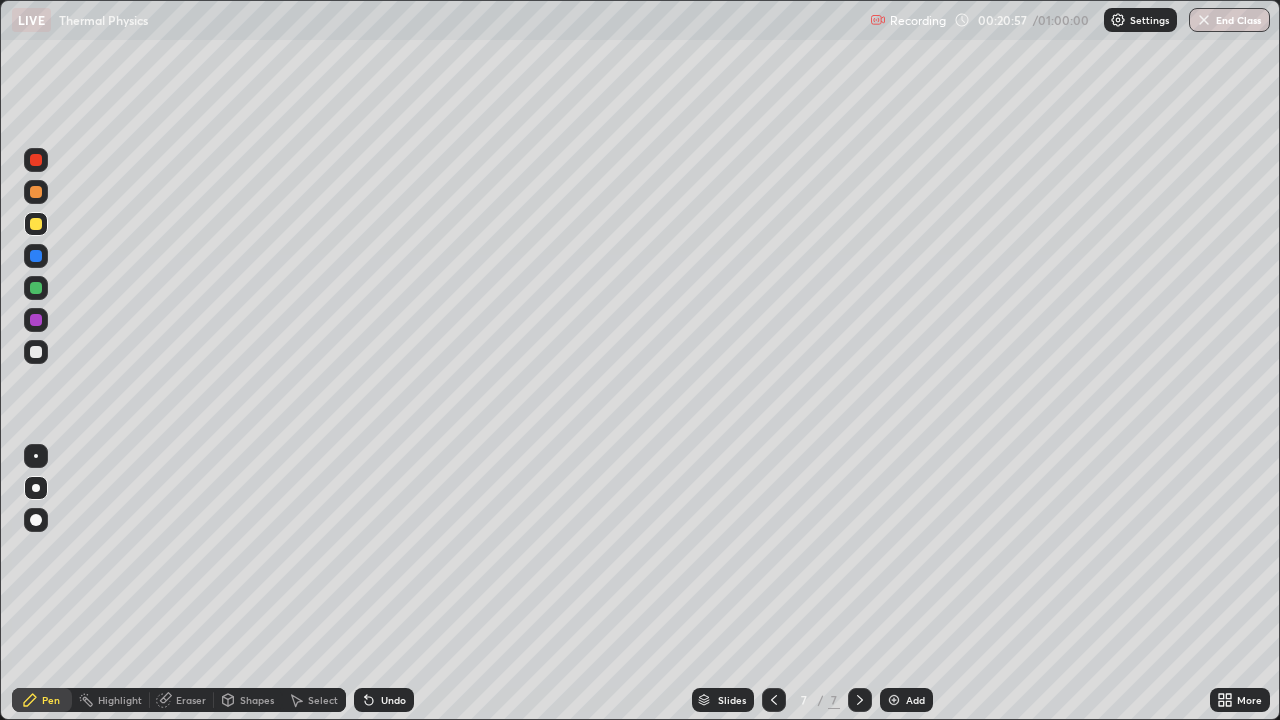 click 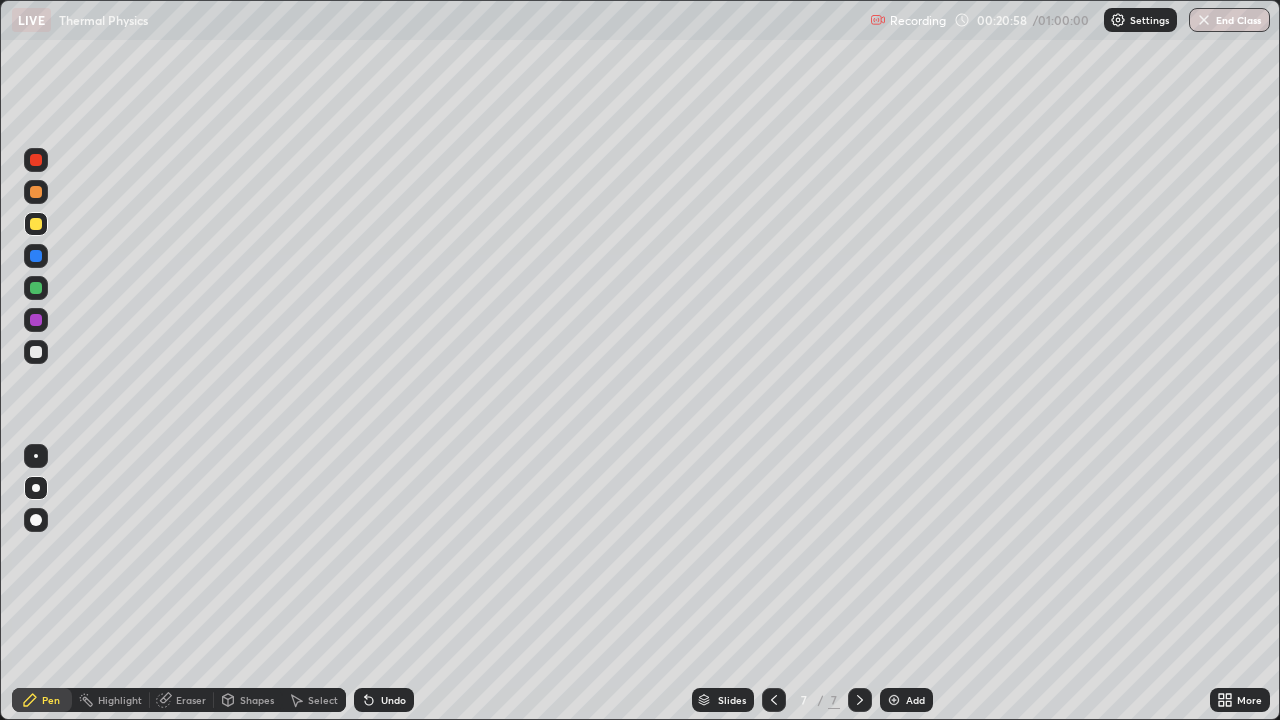 click 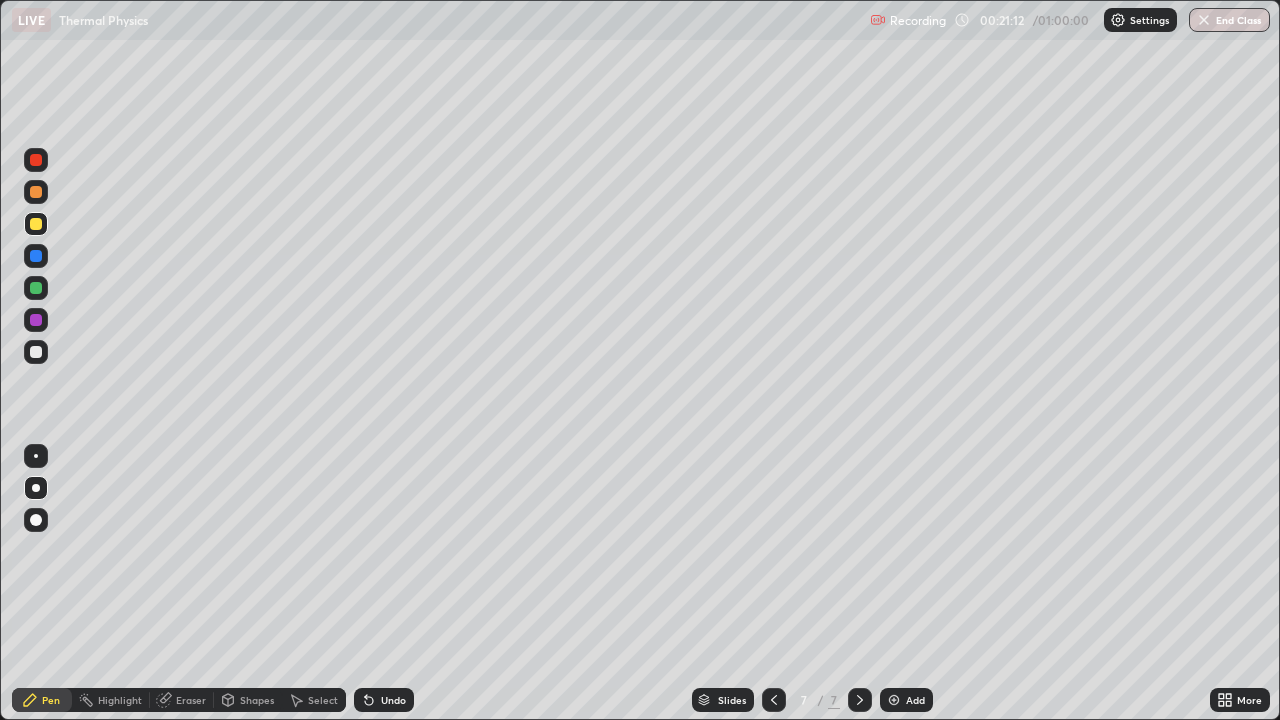 click on "Undo" at bounding box center [384, 700] 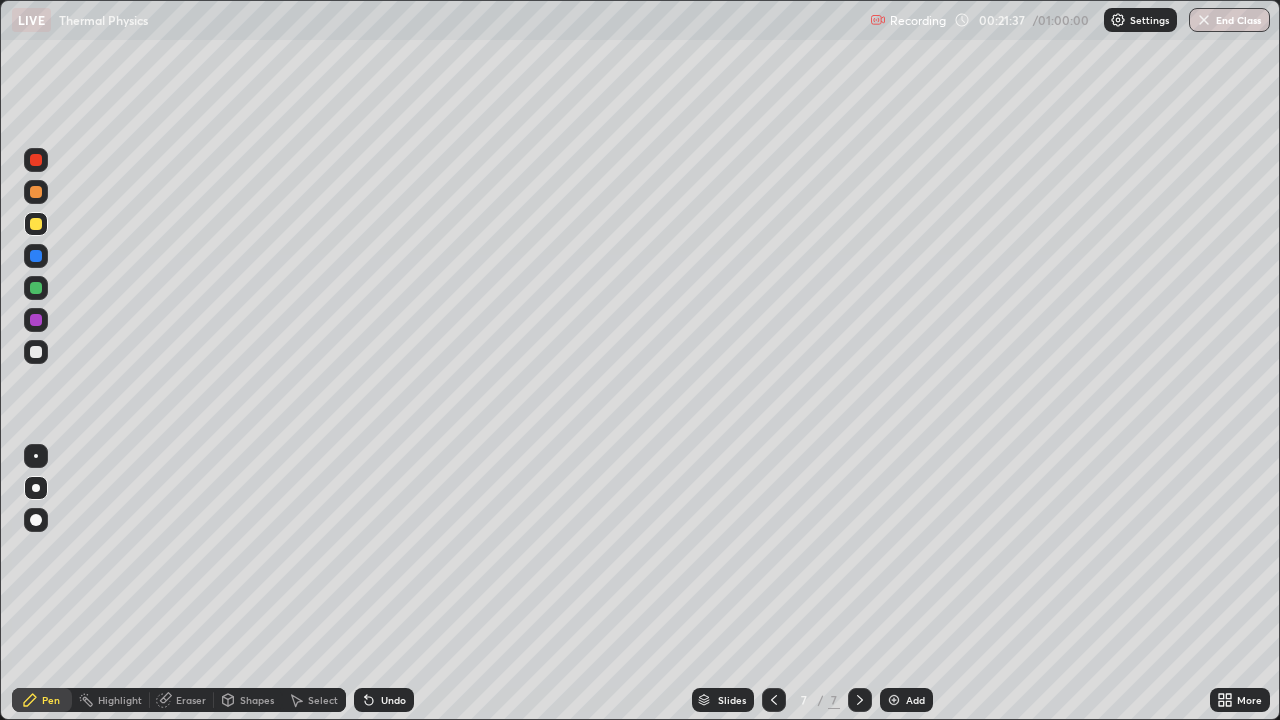 click at bounding box center (36, 256) 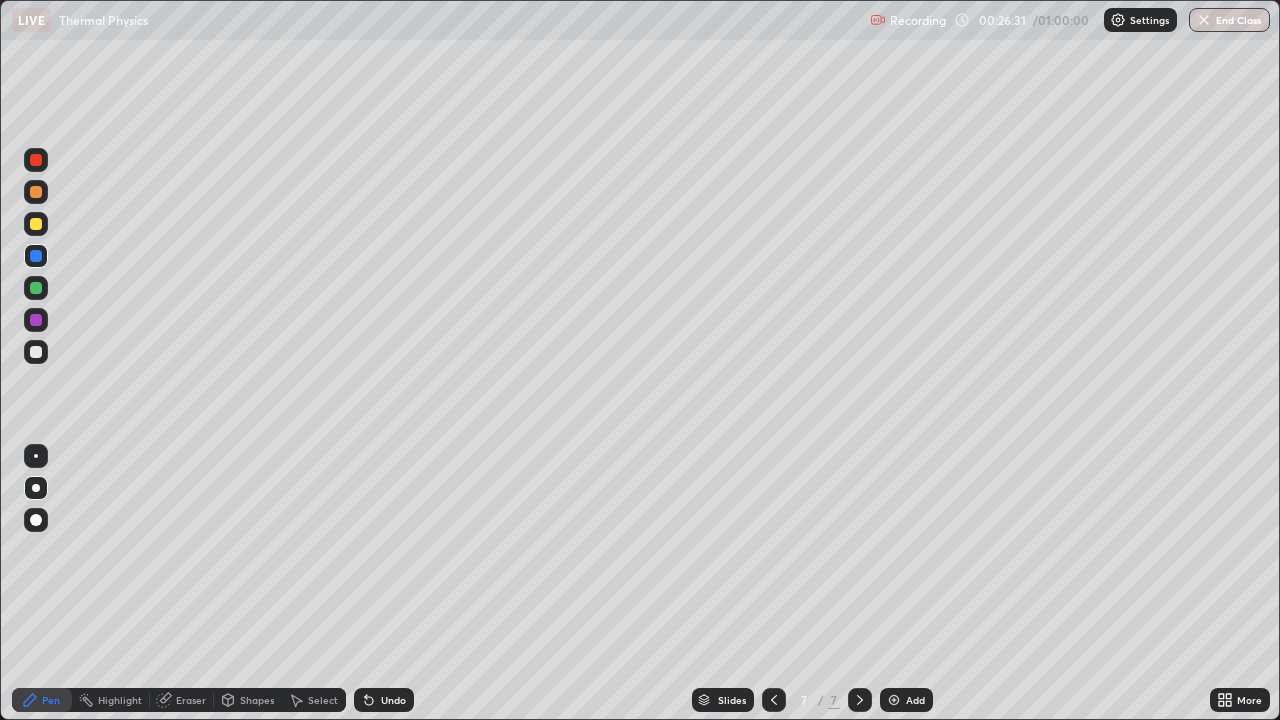 click on "Add" at bounding box center [915, 700] 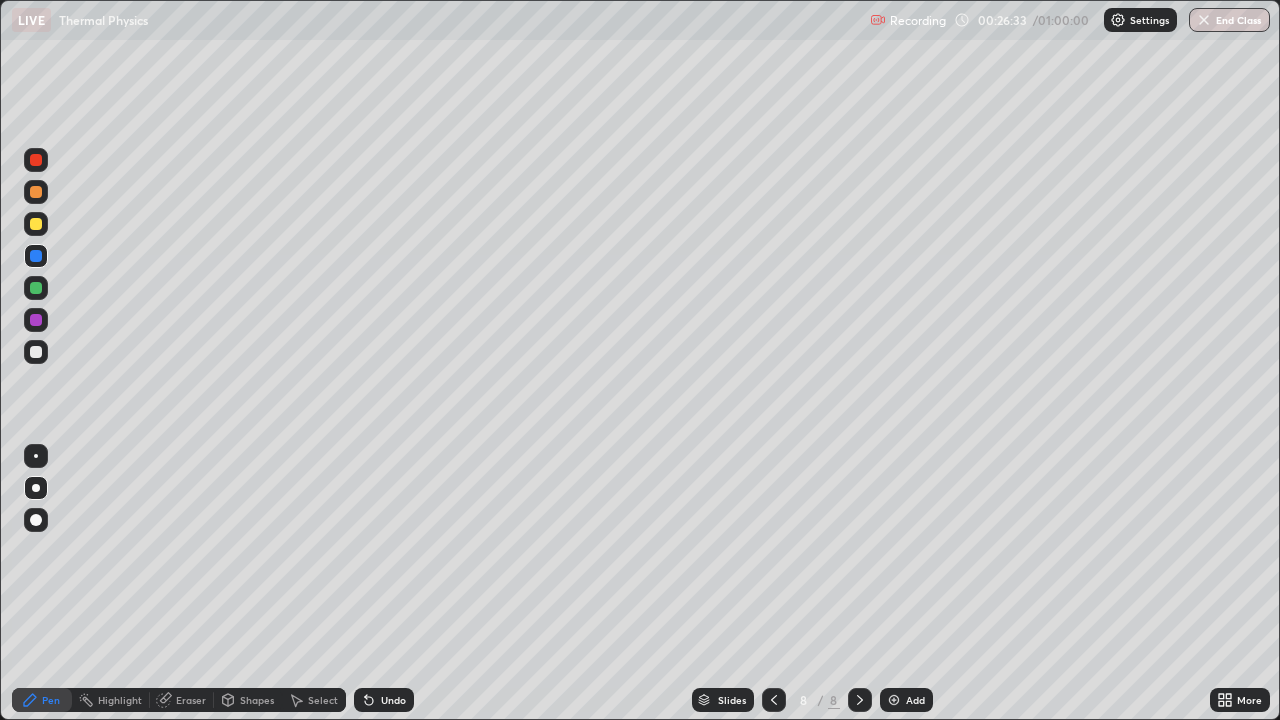 click at bounding box center [36, 352] 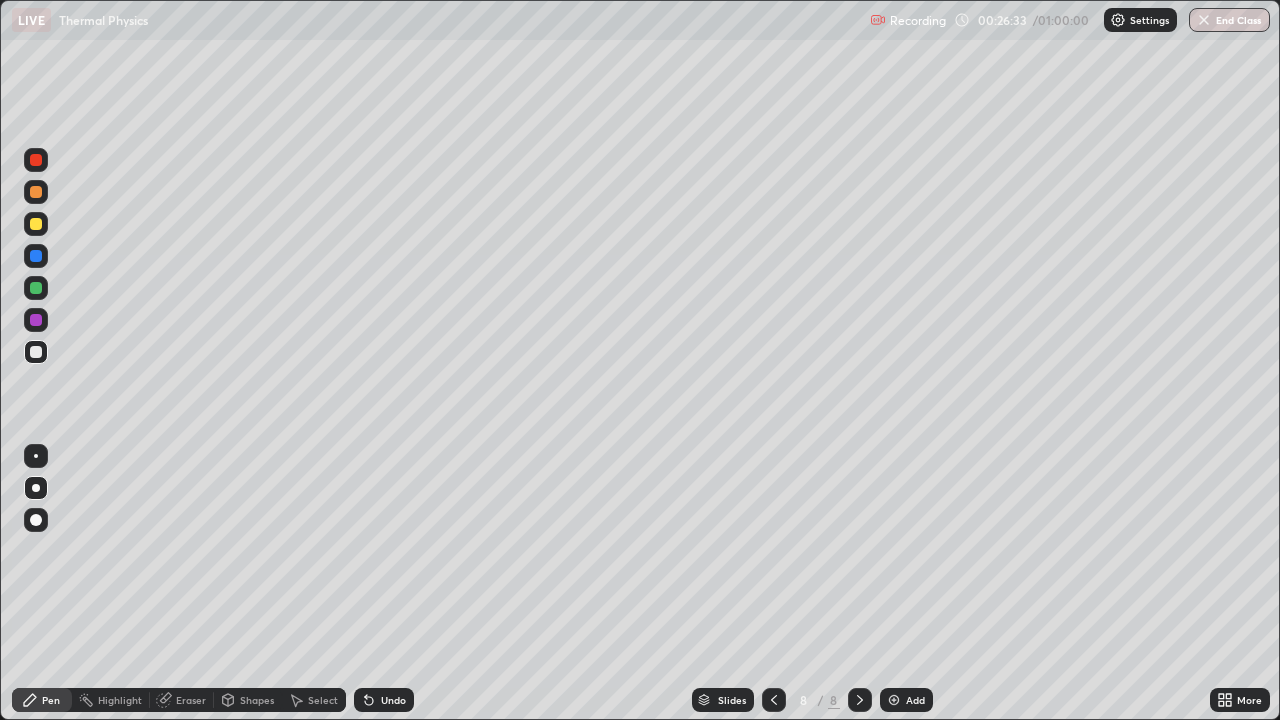 click at bounding box center [36, 352] 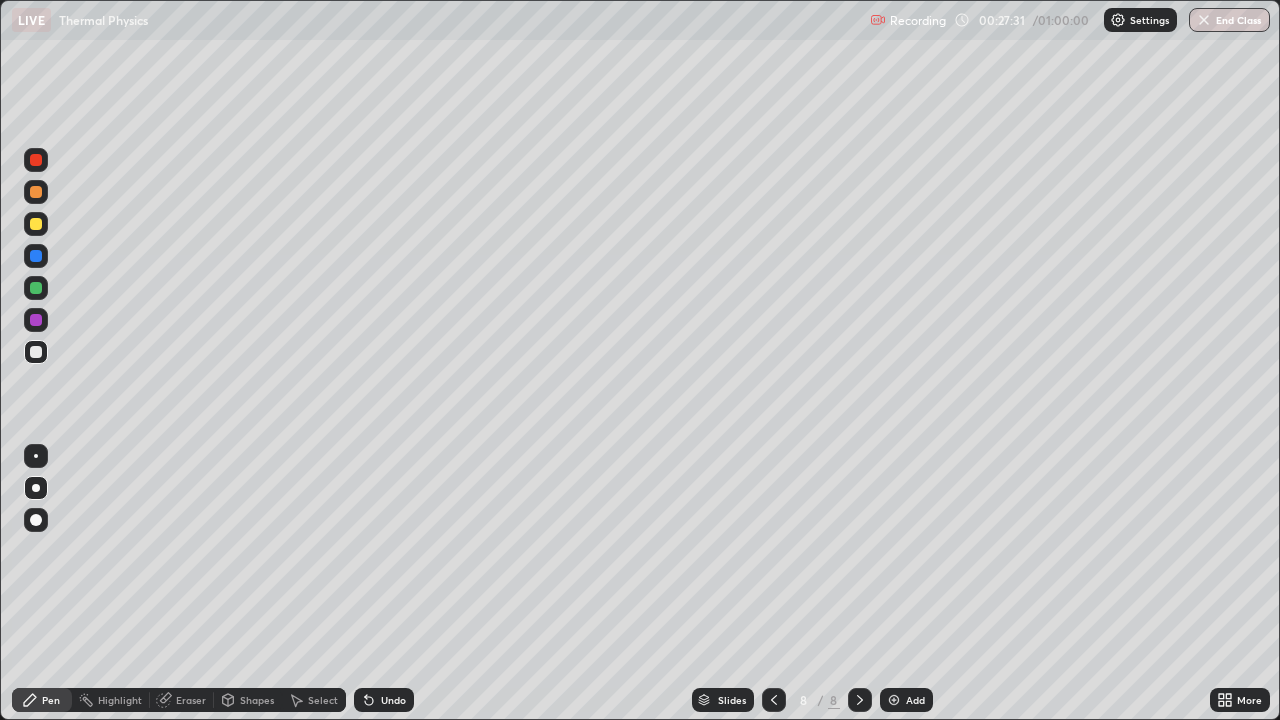 click on "Eraser" at bounding box center [191, 700] 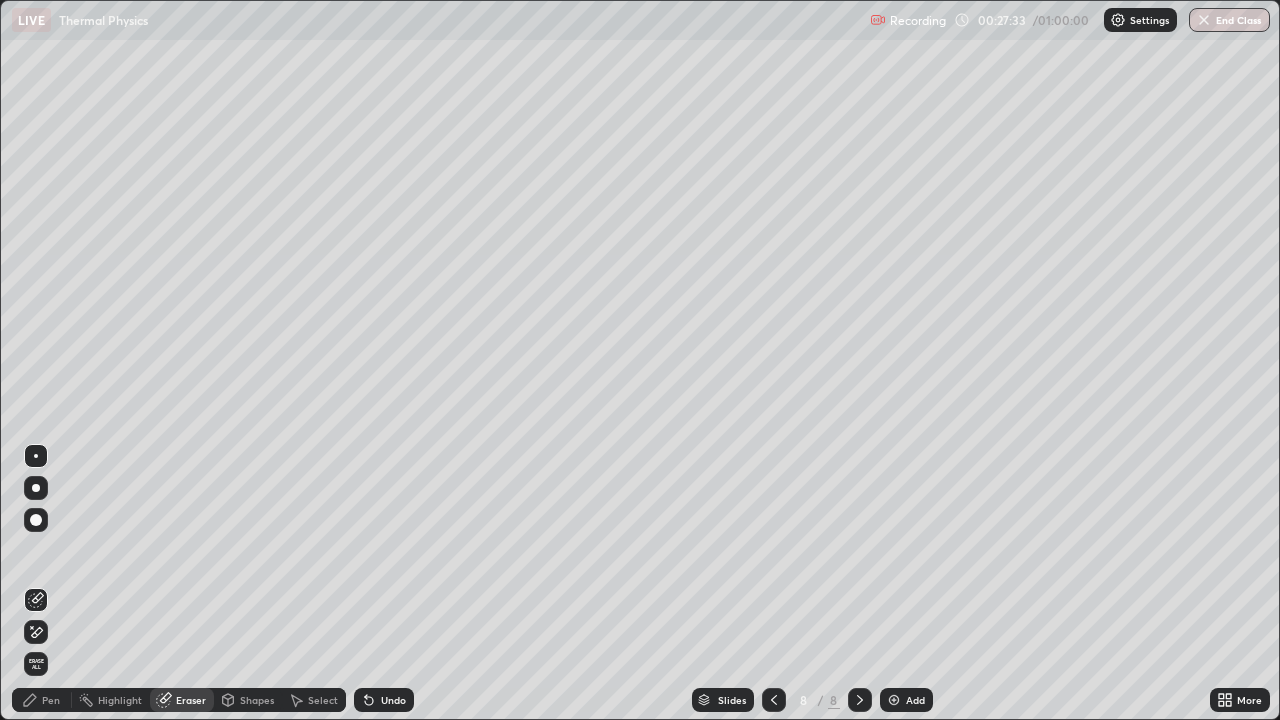 click 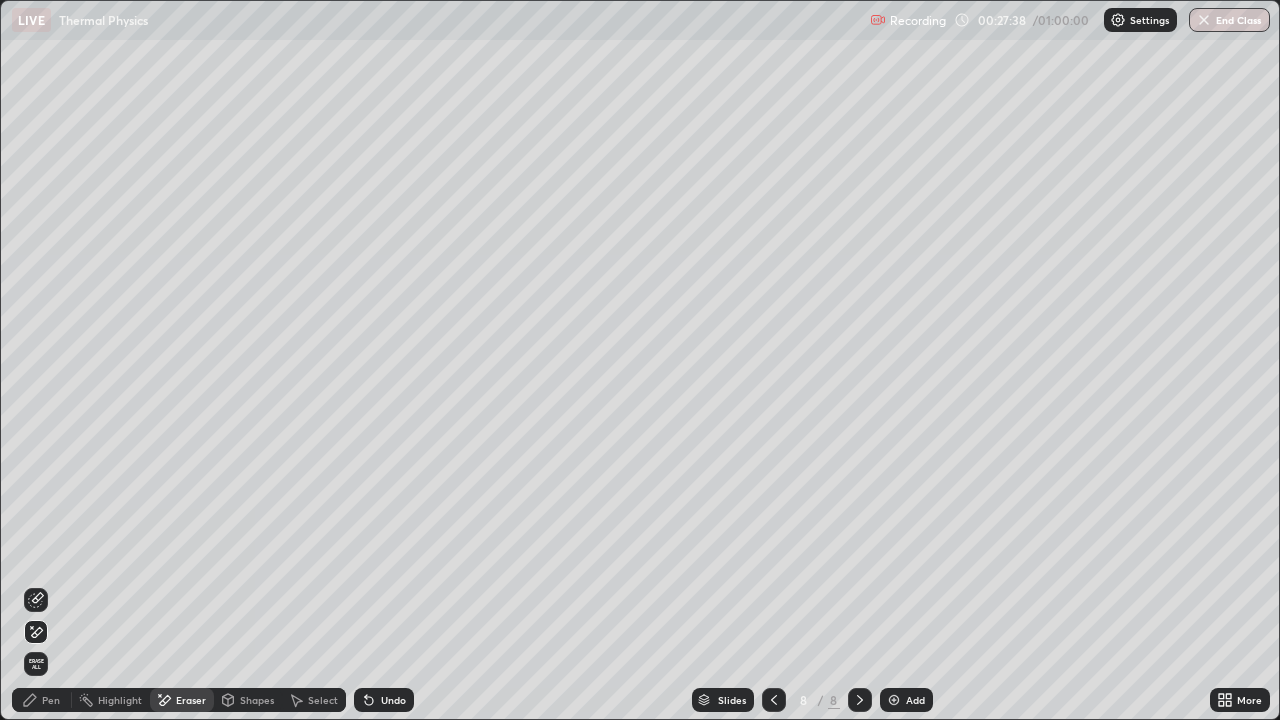 click on "Pen" at bounding box center [51, 700] 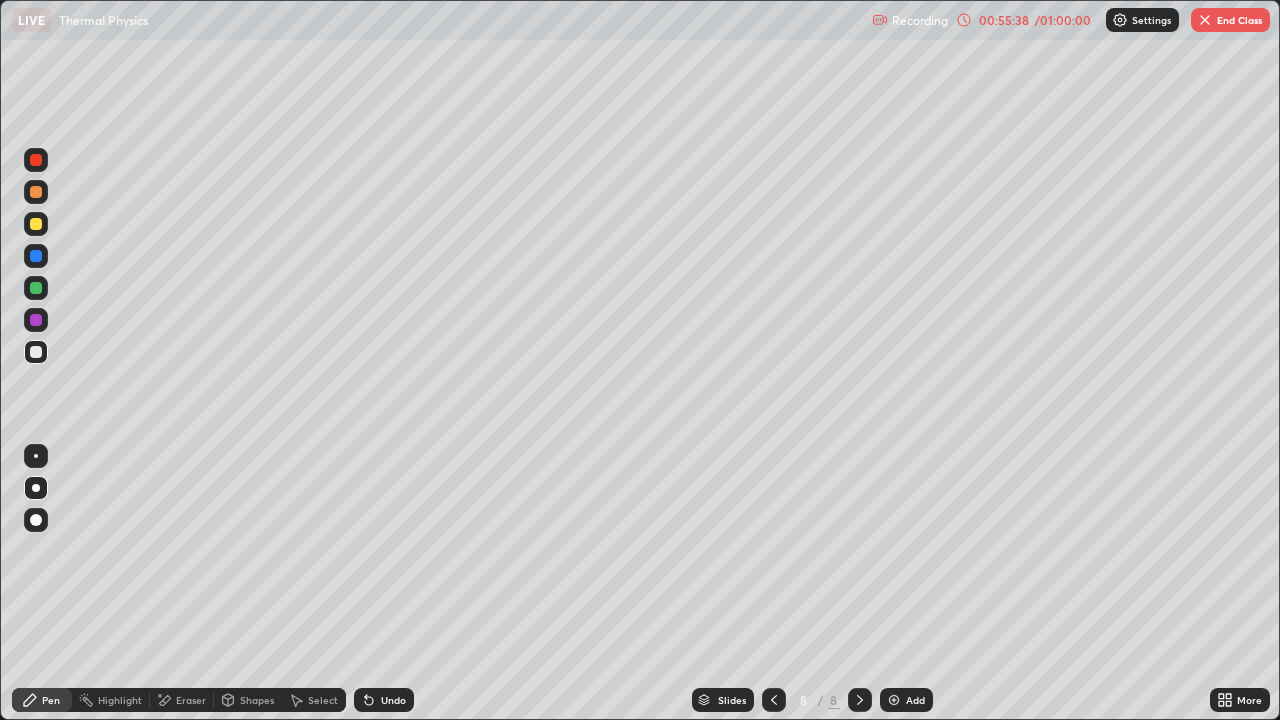 click on "End Class" at bounding box center [1230, 20] 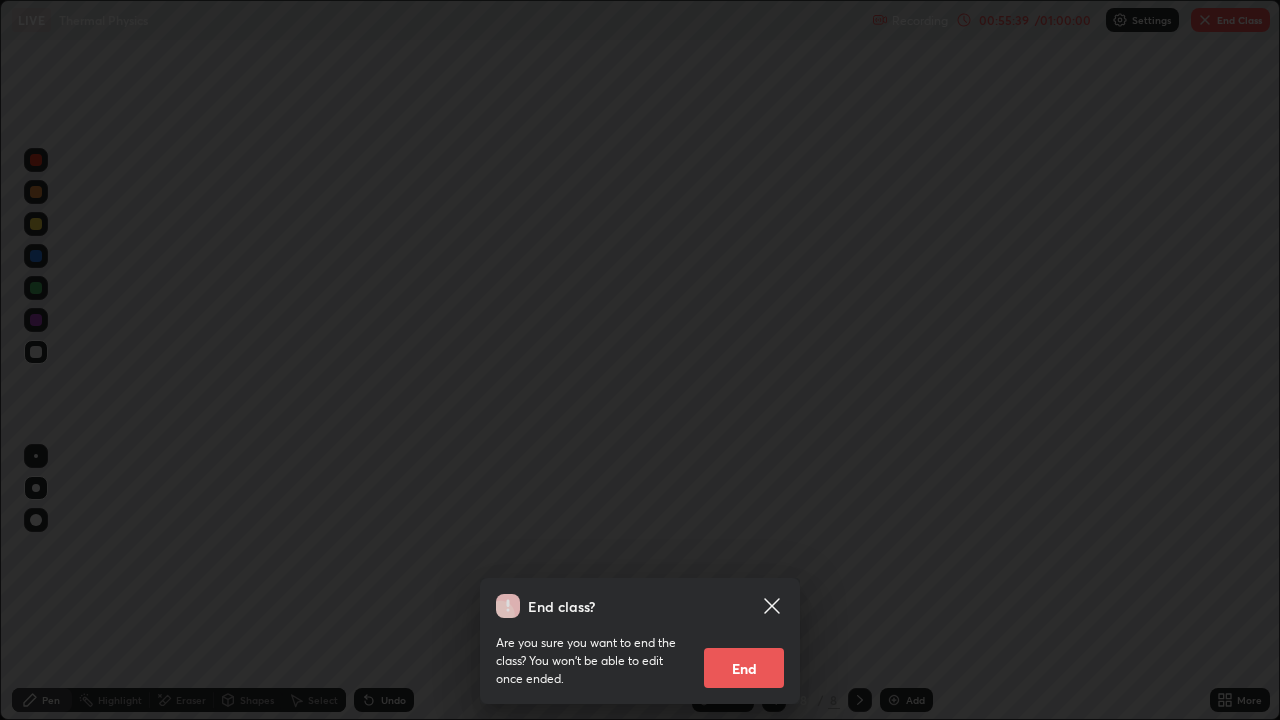 click on "End" at bounding box center (744, 668) 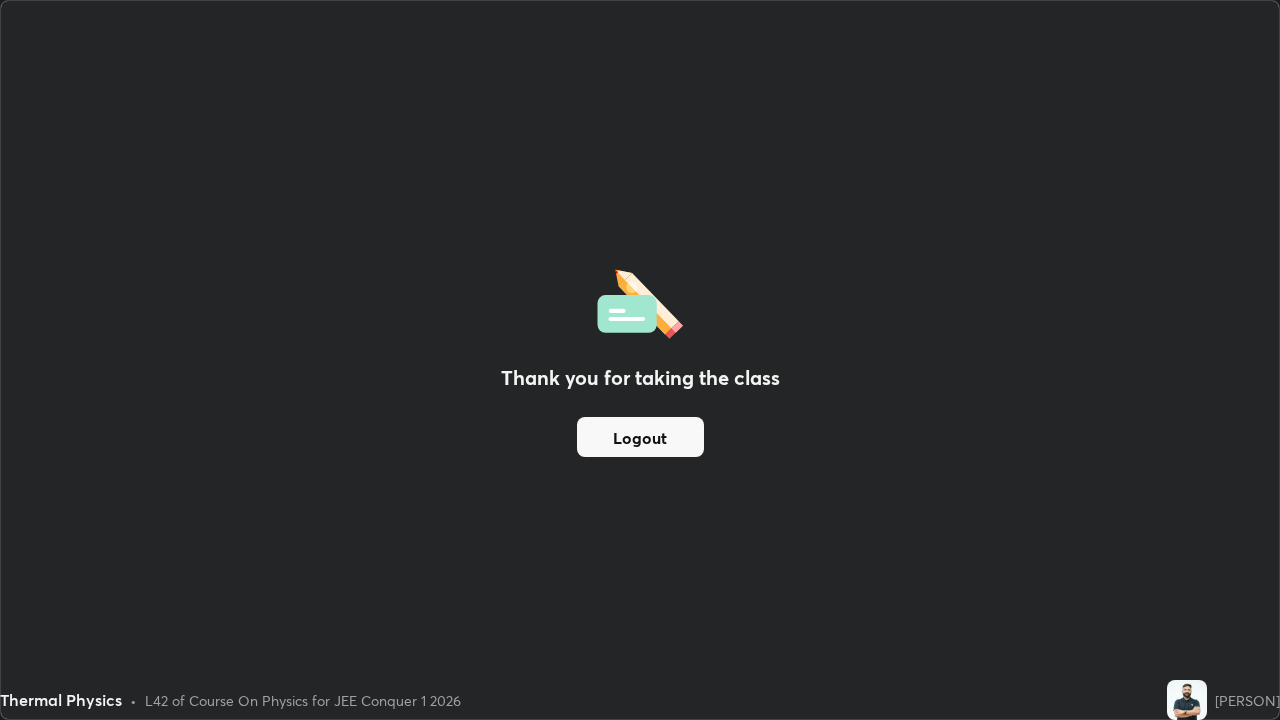 click on "Logout" at bounding box center (640, 437) 